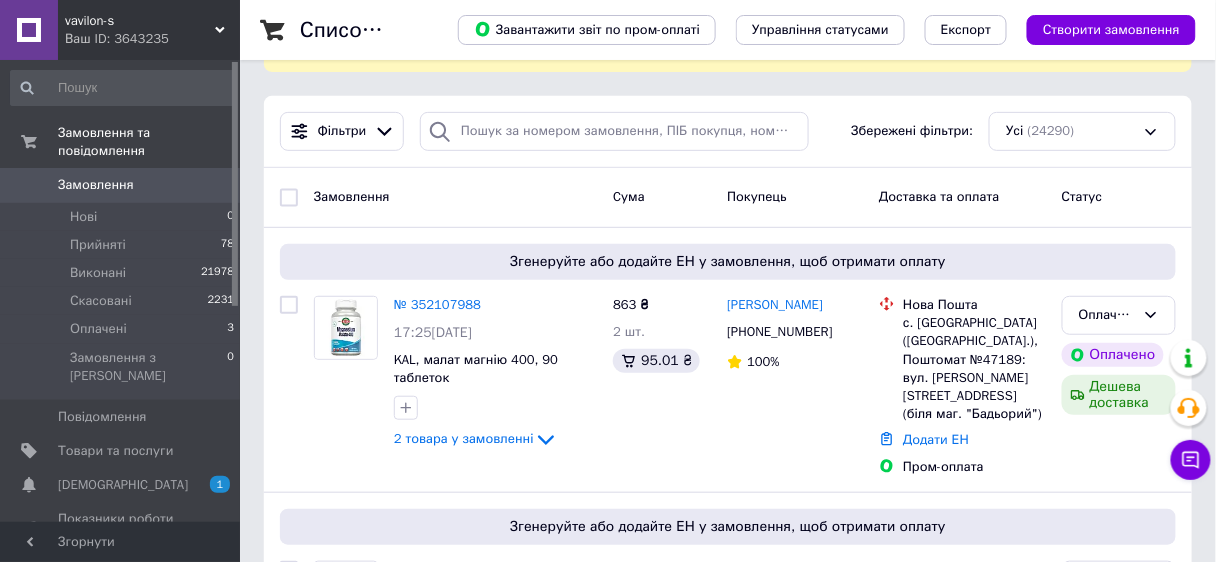 scroll, scrollTop: 240, scrollLeft: 0, axis: vertical 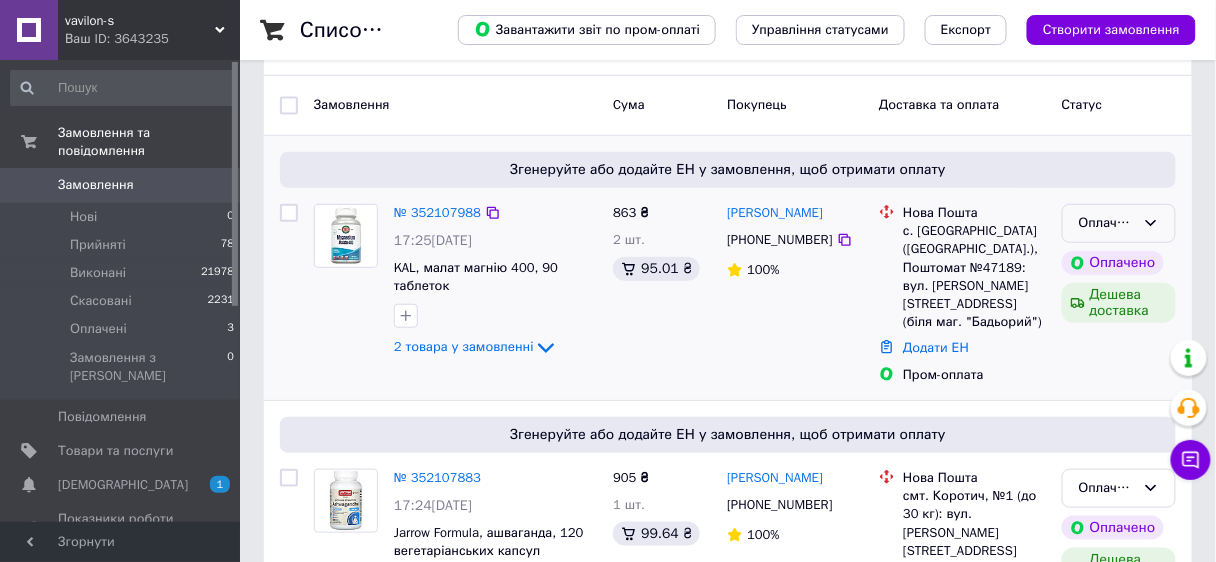 click 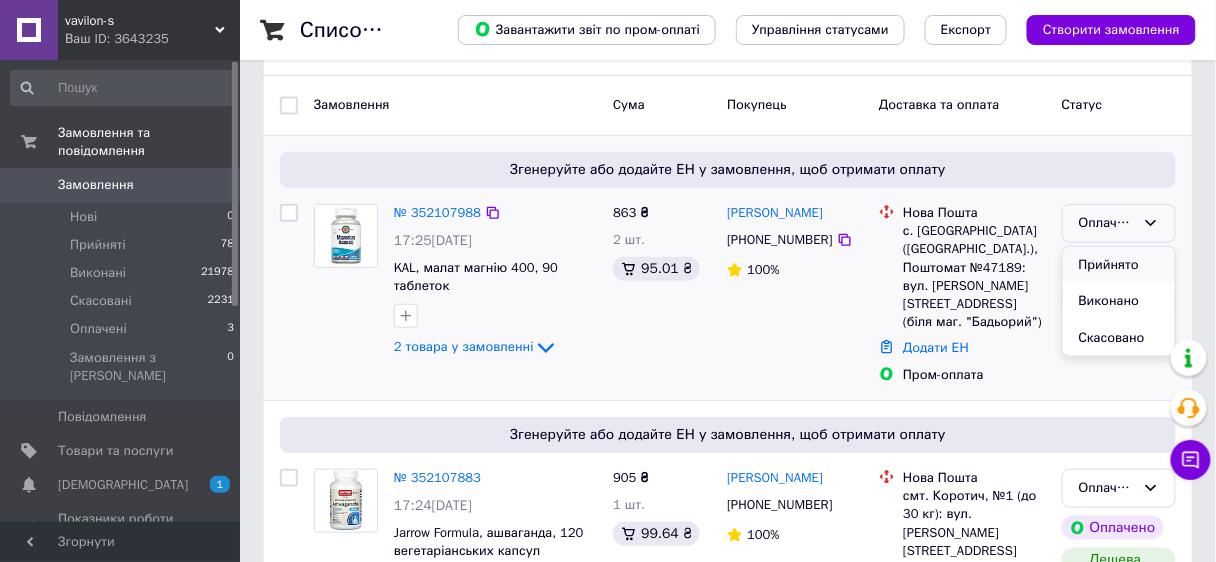 click on "Прийнято" at bounding box center (1119, 265) 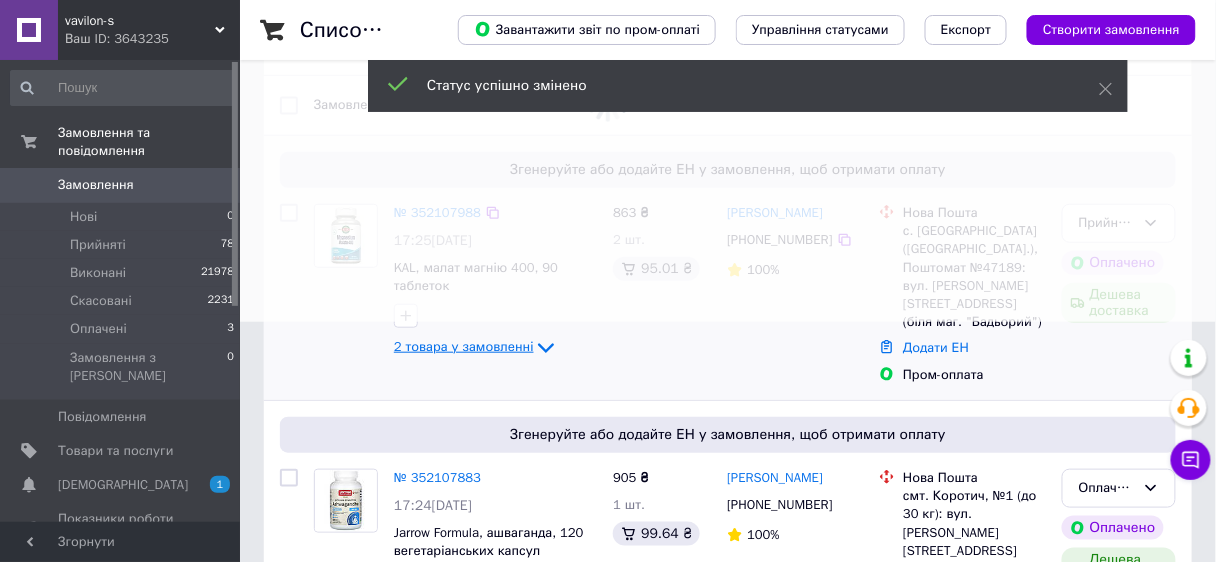 scroll, scrollTop: 400, scrollLeft: 0, axis: vertical 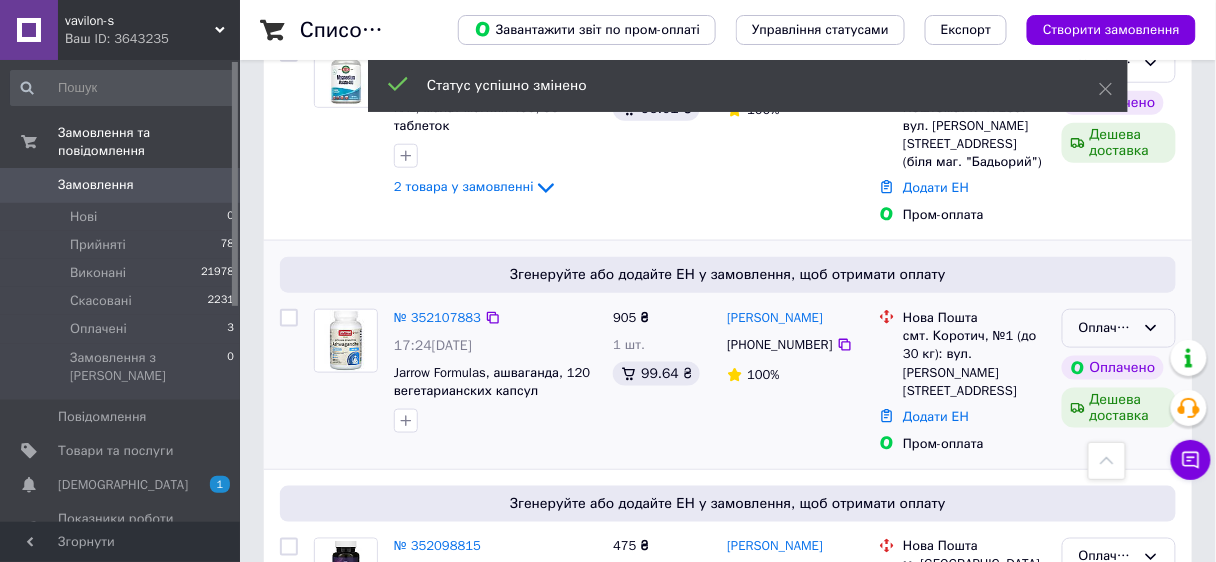 click 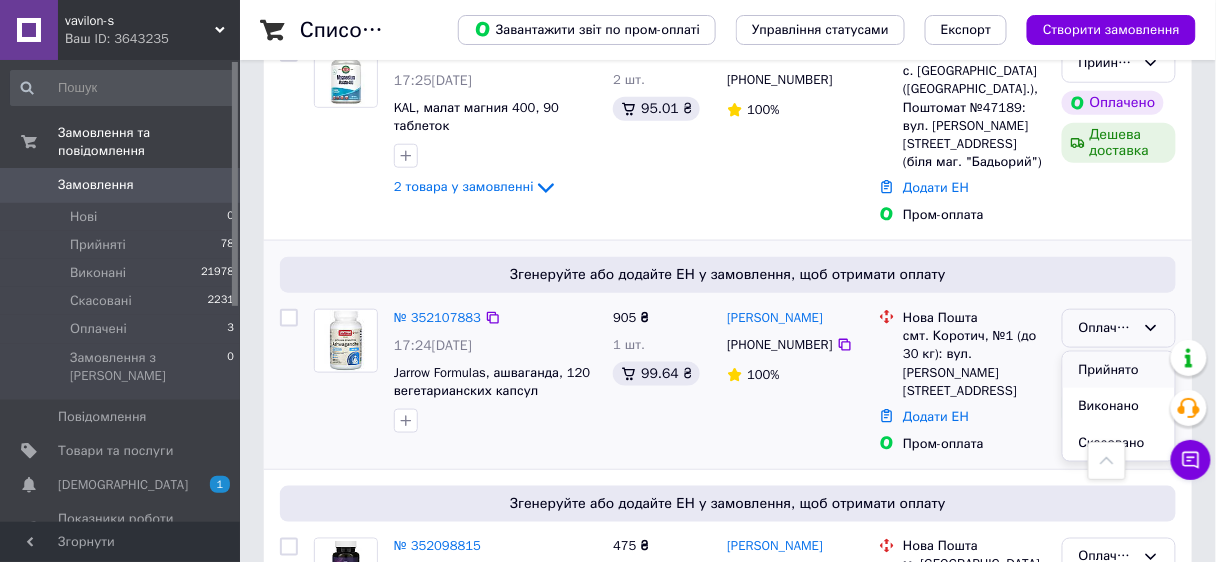click on "Прийнято" at bounding box center [1119, 370] 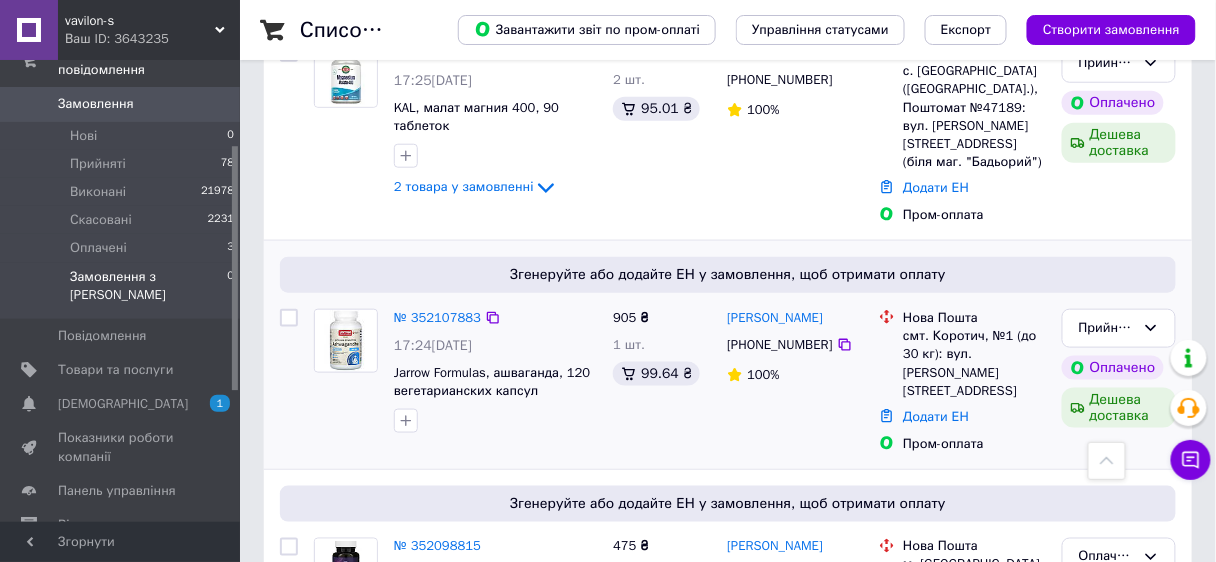 scroll, scrollTop: 160, scrollLeft: 0, axis: vertical 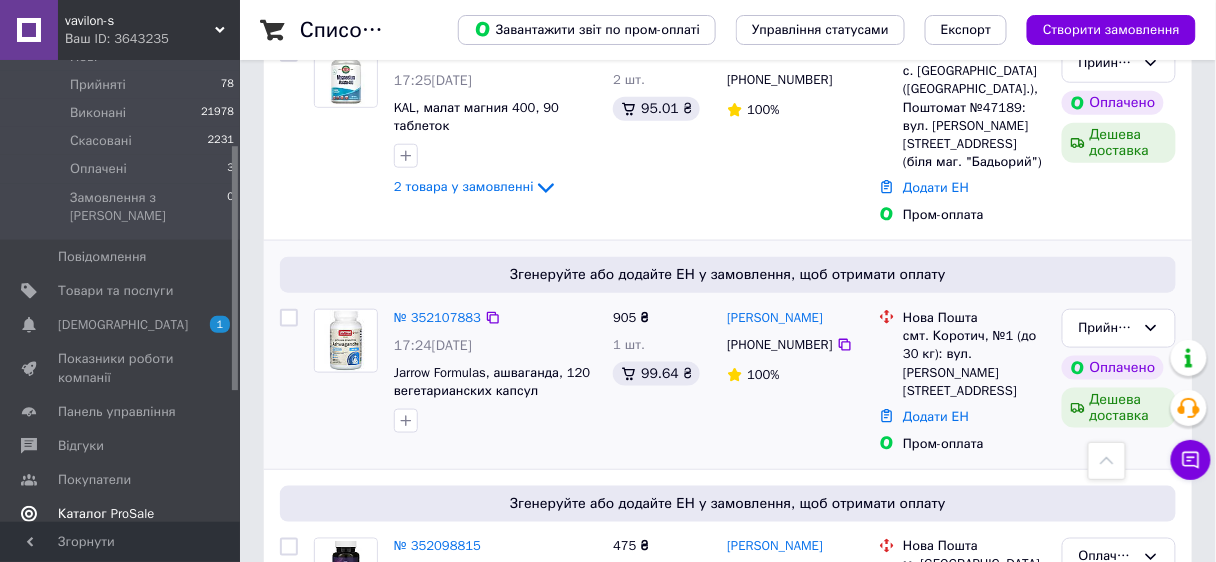 click on "Каталог ProSale" at bounding box center [106, 514] 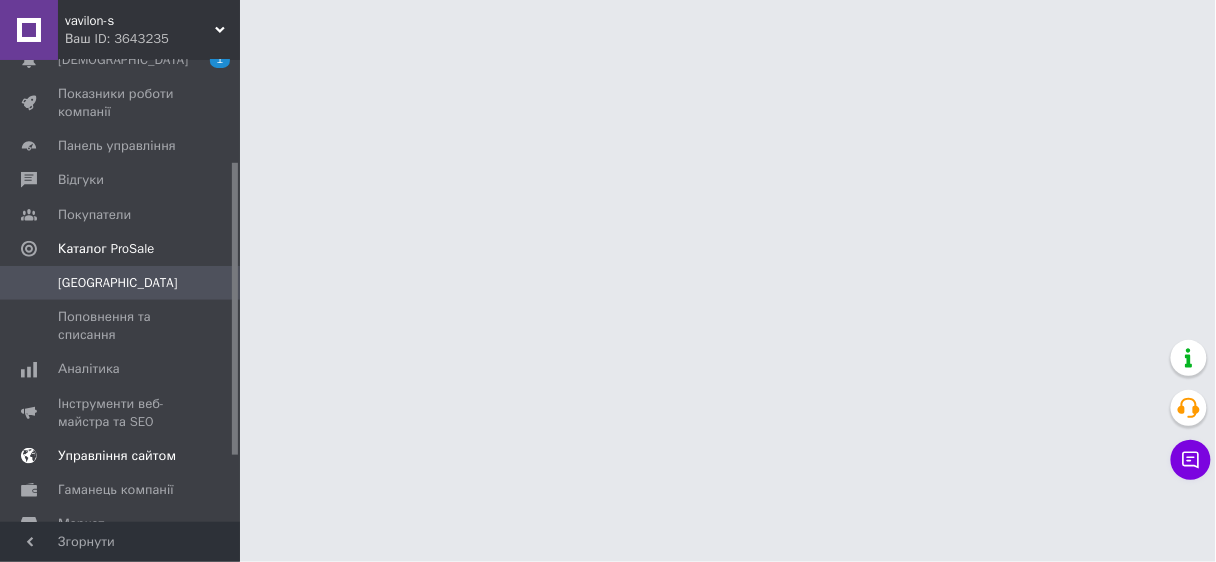 scroll, scrollTop: 0, scrollLeft: 0, axis: both 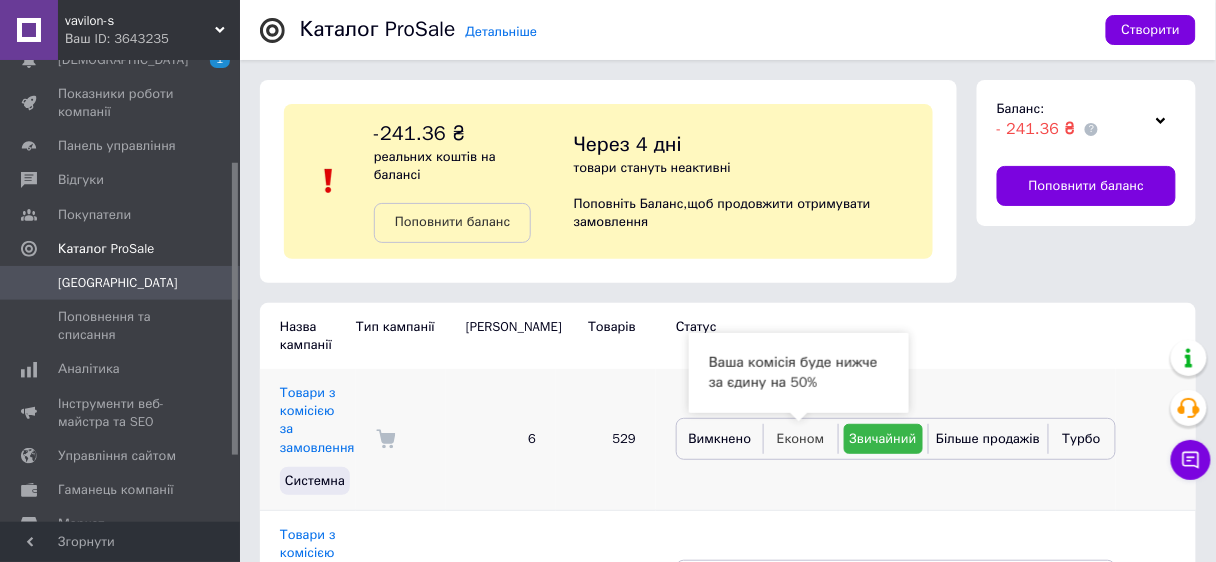click on "Економ" at bounding box center (801, 438) 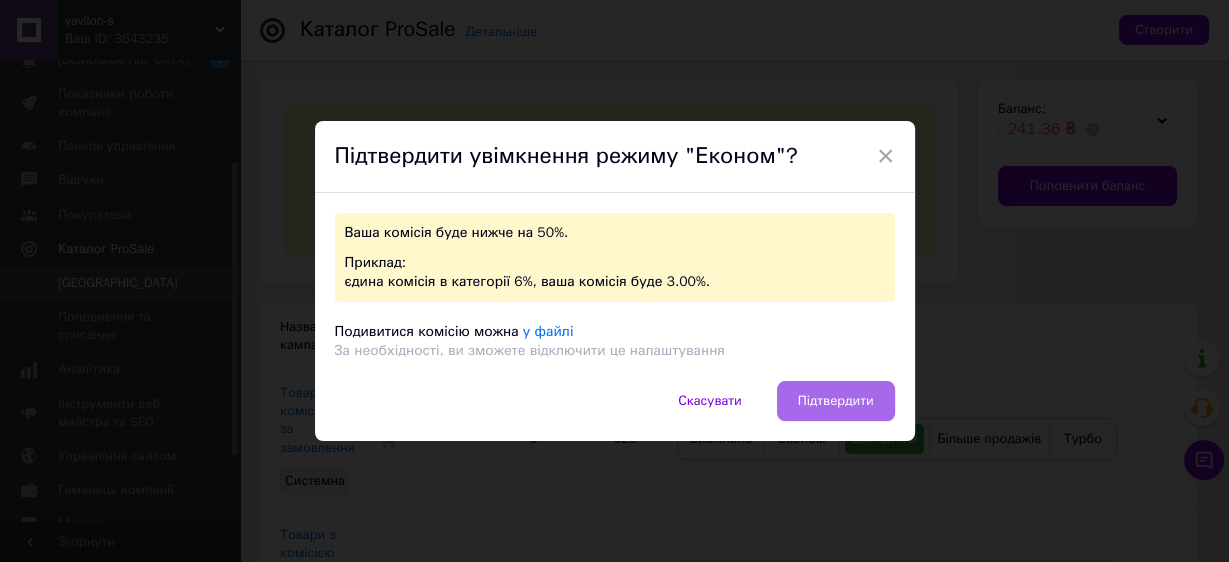 click on "Підтвердити" at bounding box center [836, 401] 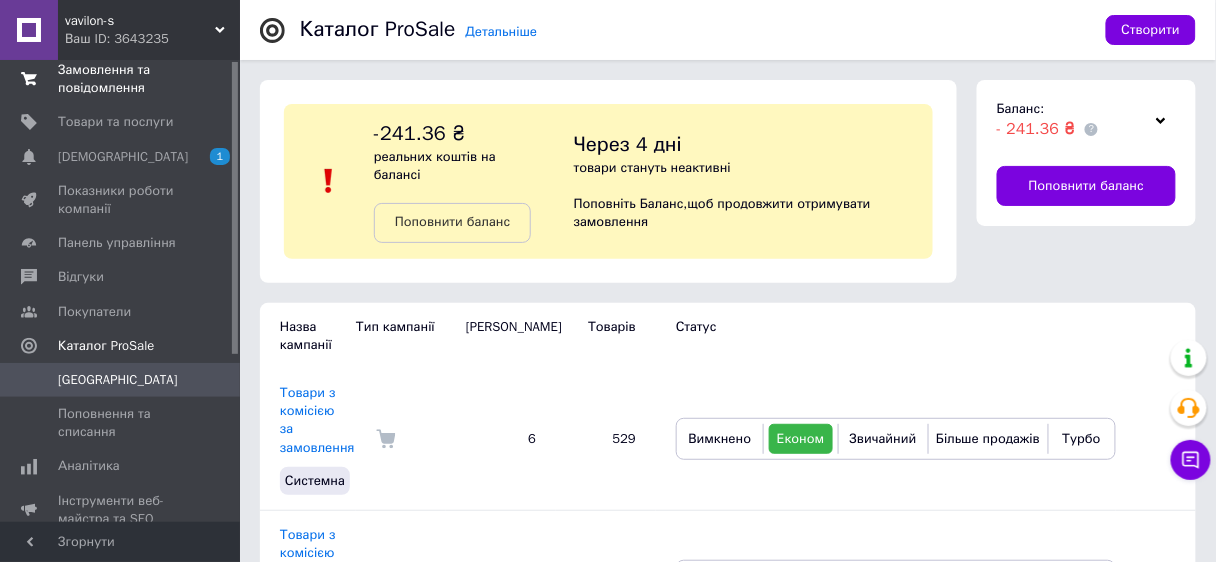 scroll, scrollTop: 0, scrollLeft: 0, axis: both 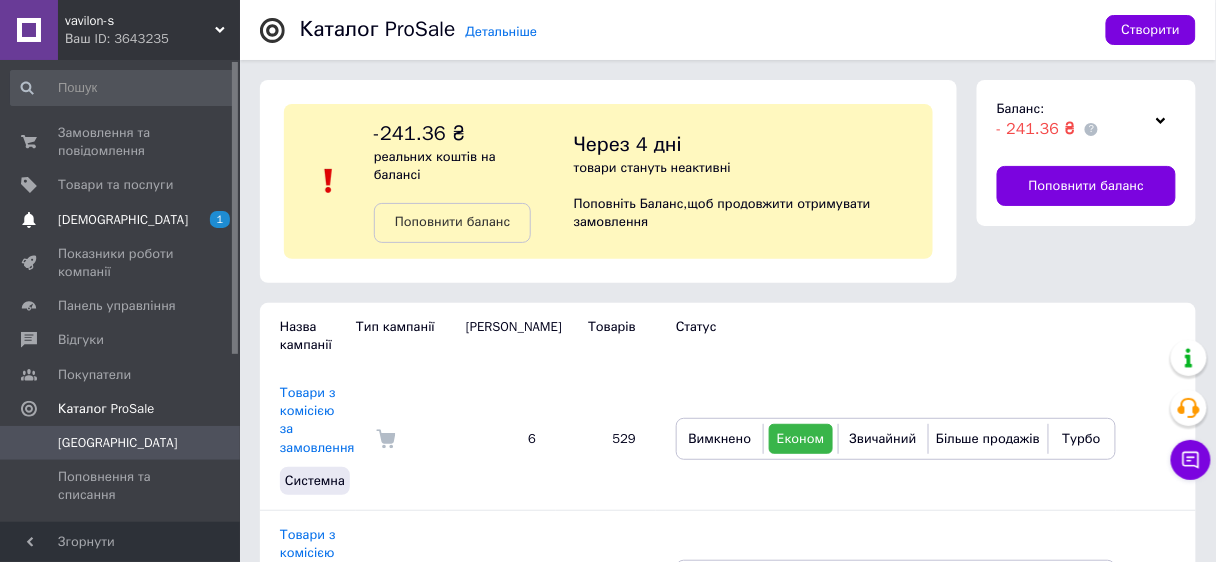 click on "[DEMOGRAPHIC_DATA]" at bounding box center [123, 220] 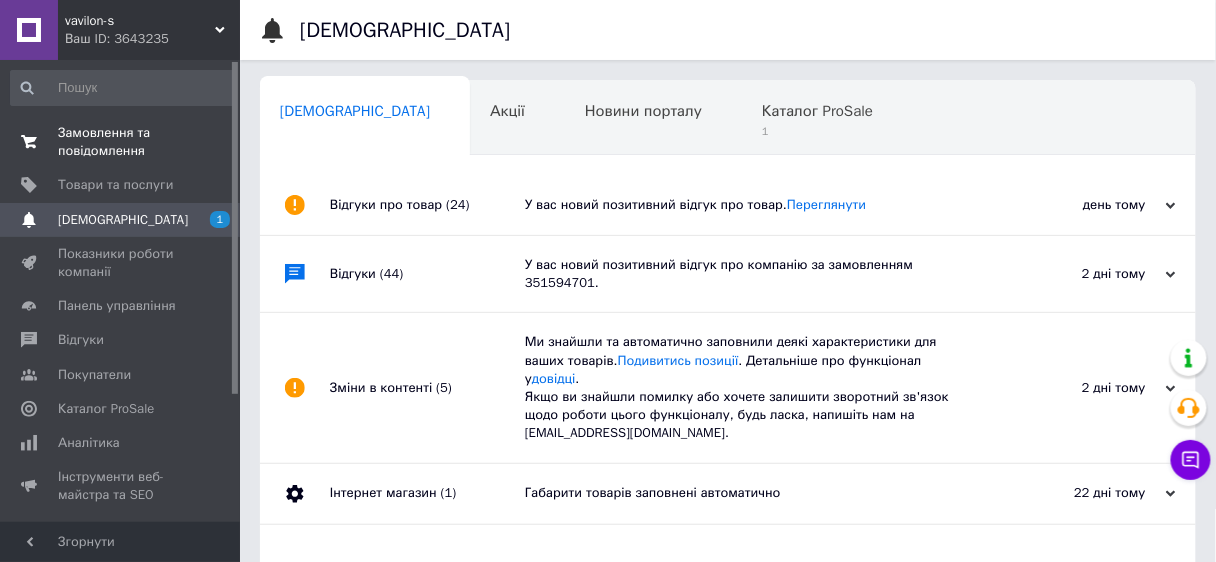 scroll, scrollTop: 0, scrollLeft: 10, axis: horizontal 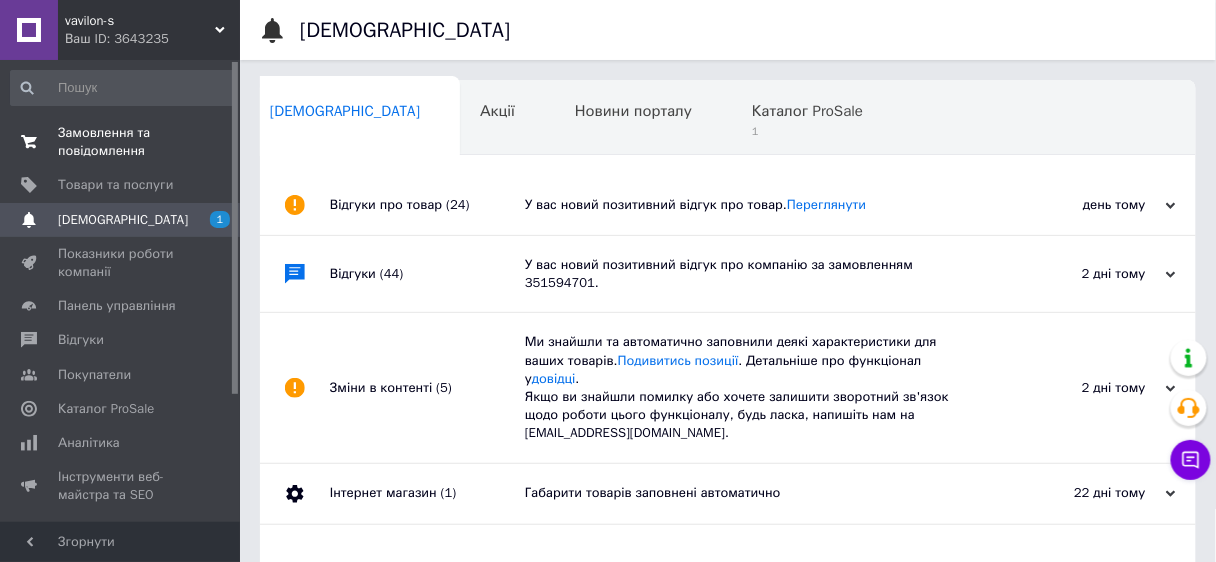 click on "Замовлення та повідомлення" at bounding box center [121, 142] 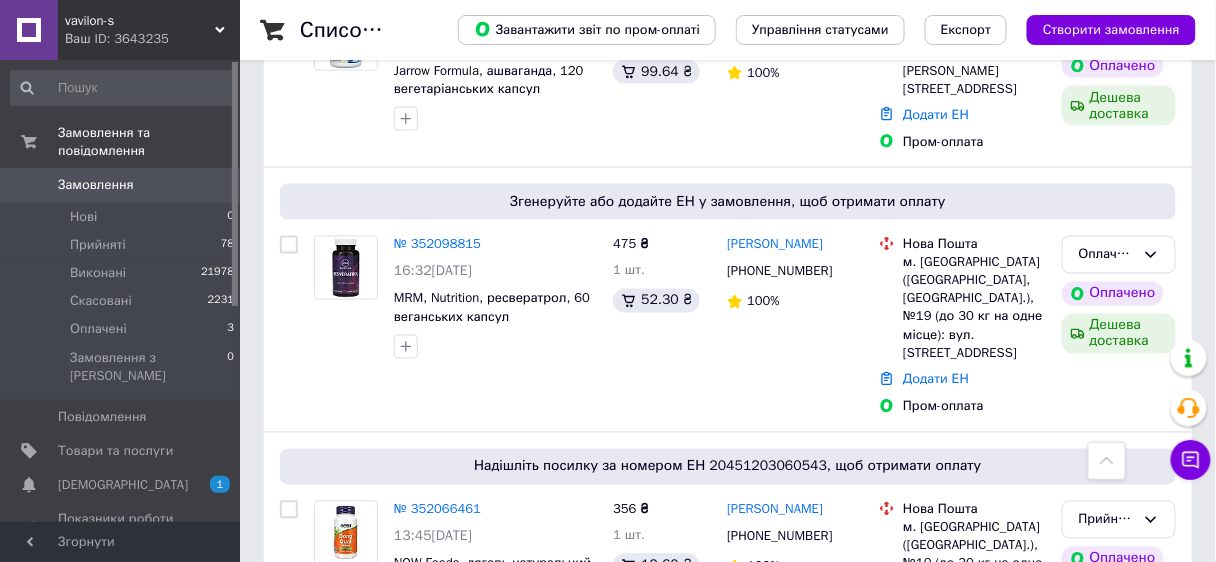 scroll, scrollTop: 720, scrollLeft: 0, axis: vertical 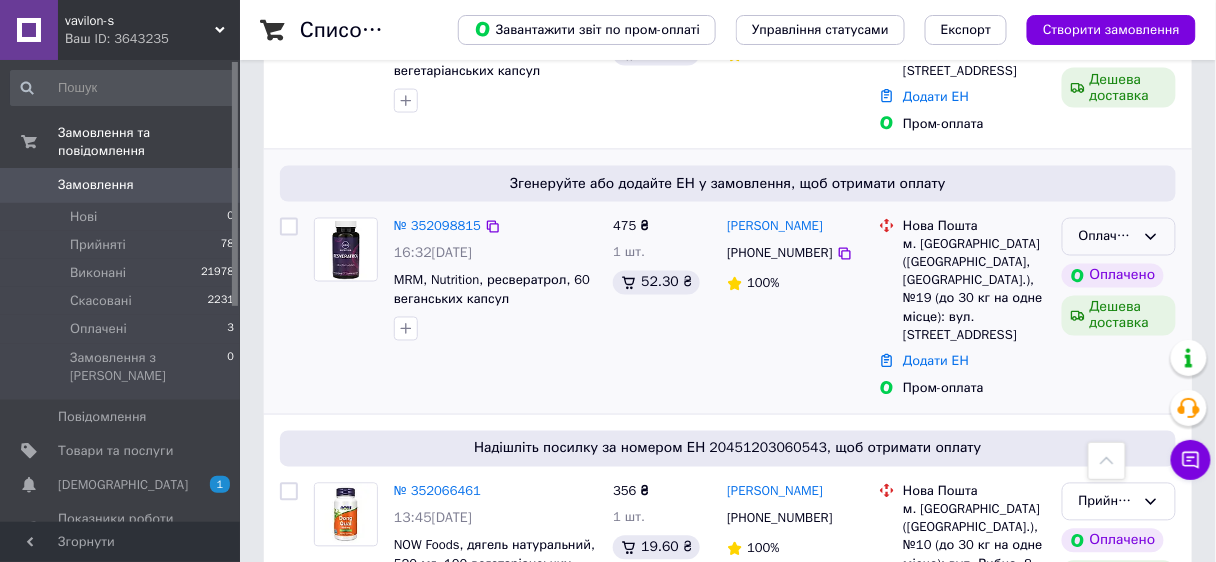 click 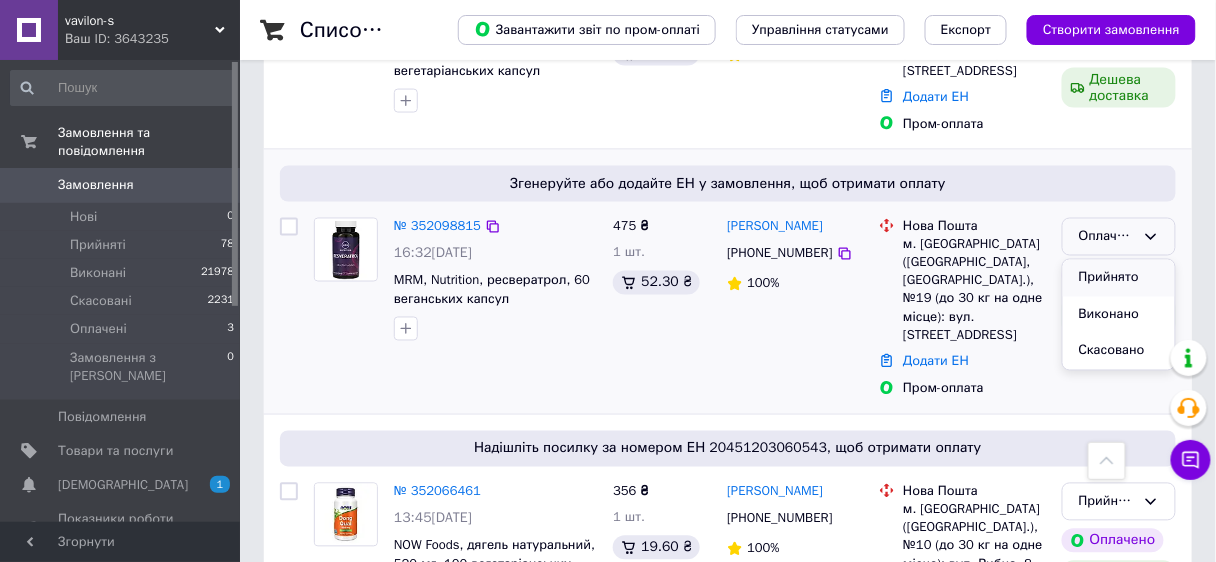 click on "Прийнято" at bounding box center [1119, 278] 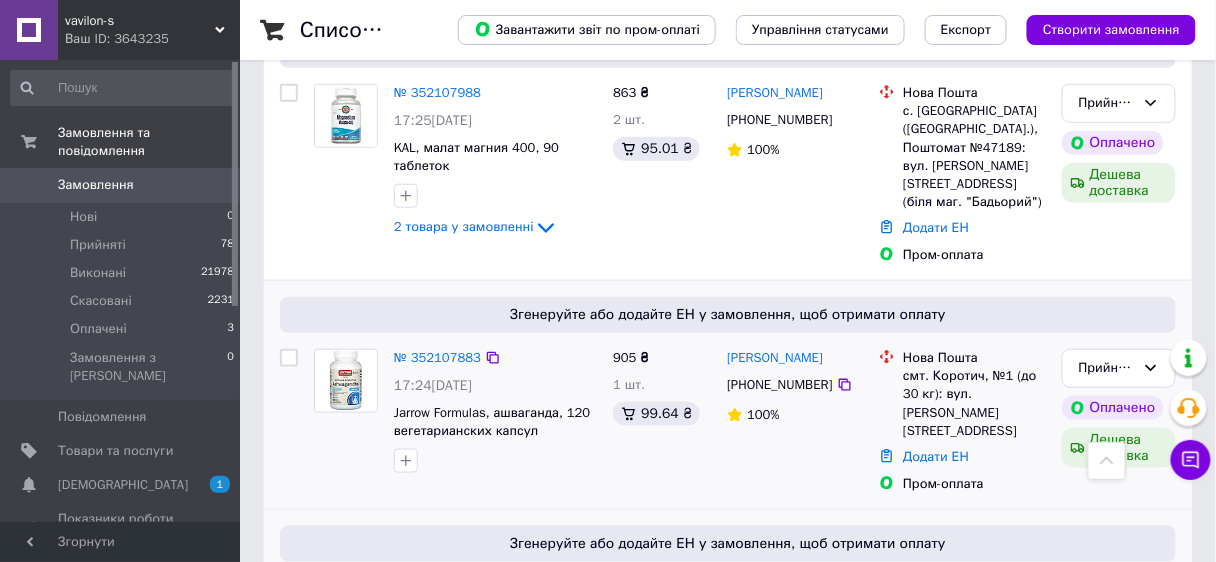 scroll, scrollTop: 320, scrollLeft: 0, axis: vertical 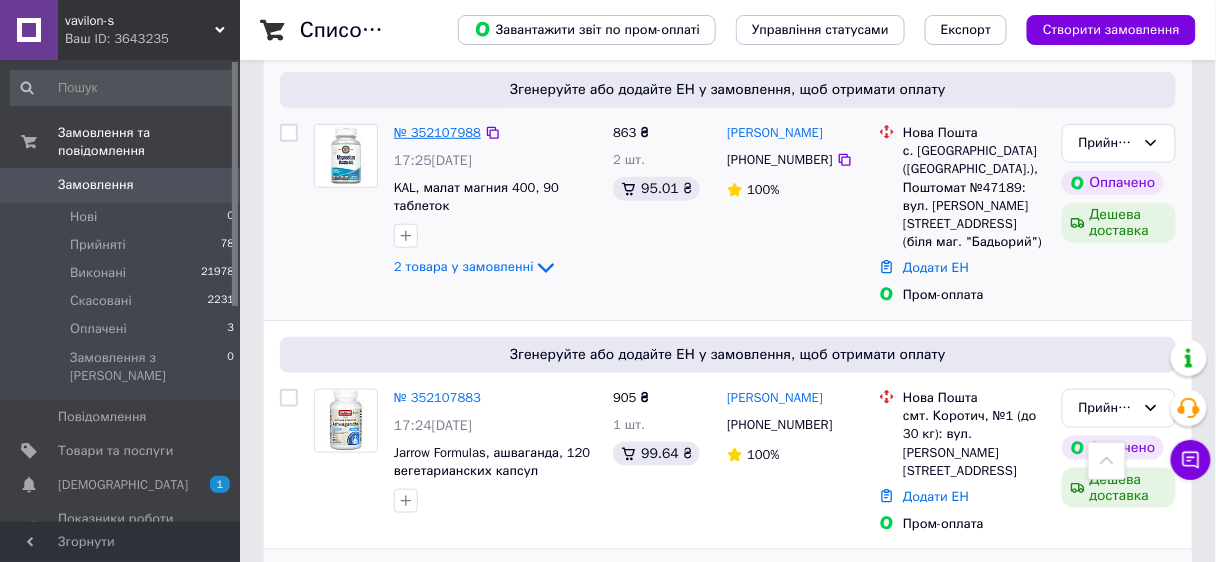 click on "№ 352107988" at bounding box center [437, 132] 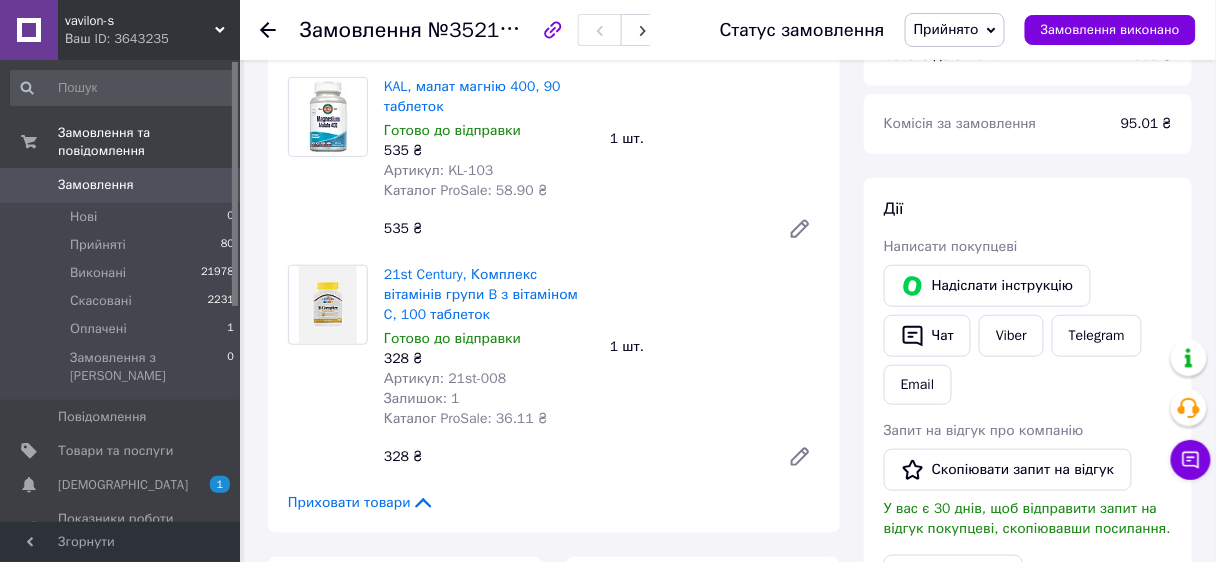 scroll, scrollTop: 240, scrollLeft: 0, axis: vertical 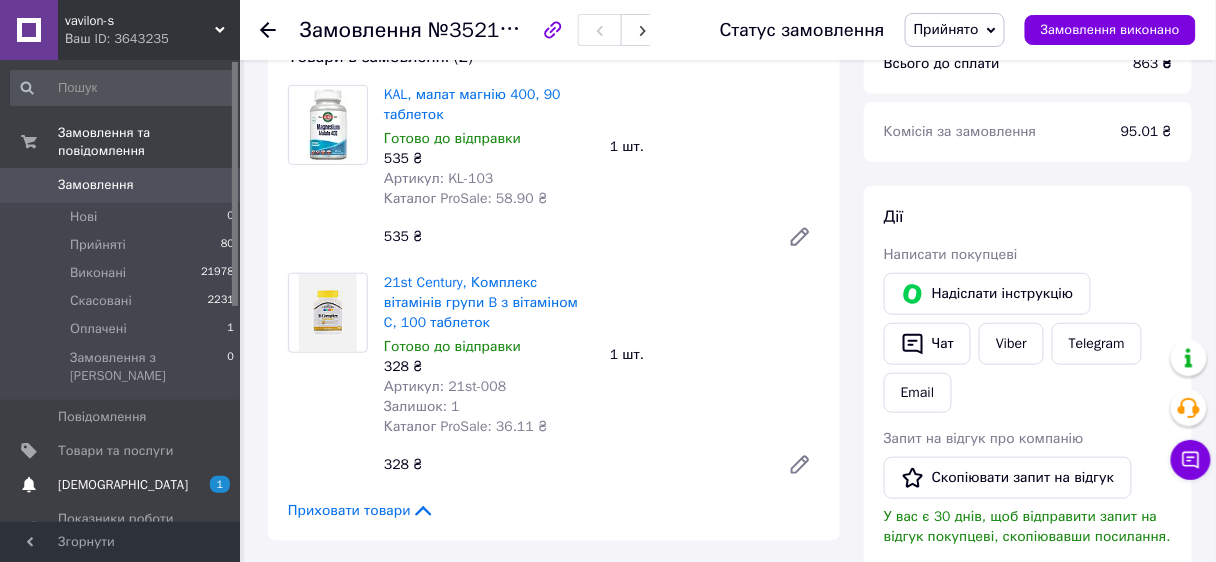 click on "[DEMOGRAPHIC_DATA]" at bounding box center [123, 485] 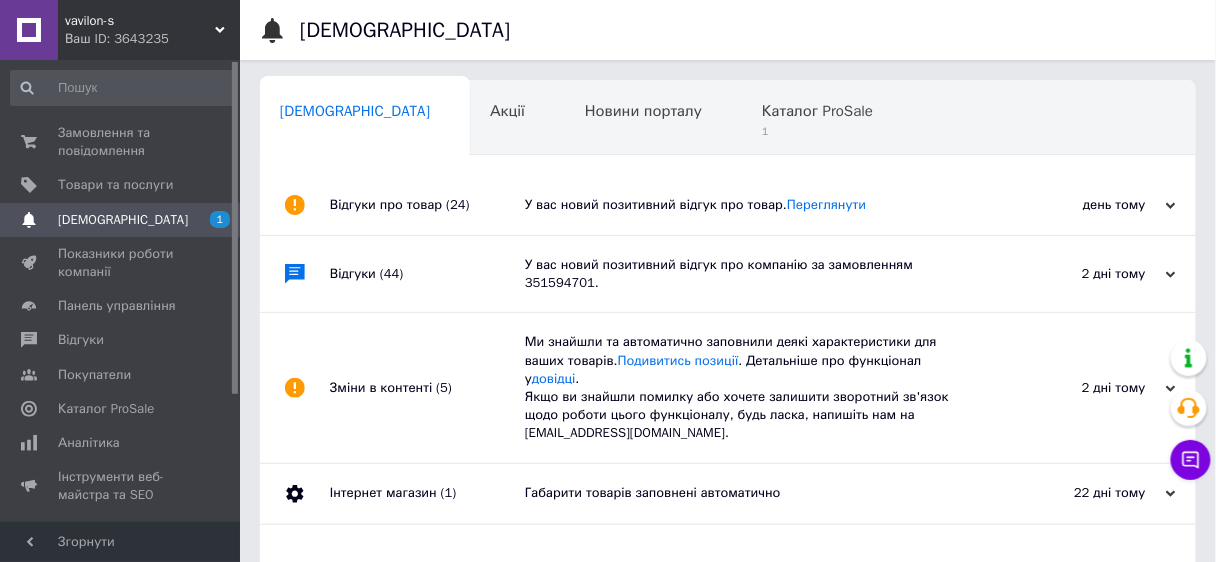 scroll, scrollTop: 0, scrollLeft: 10, axis: horizontal 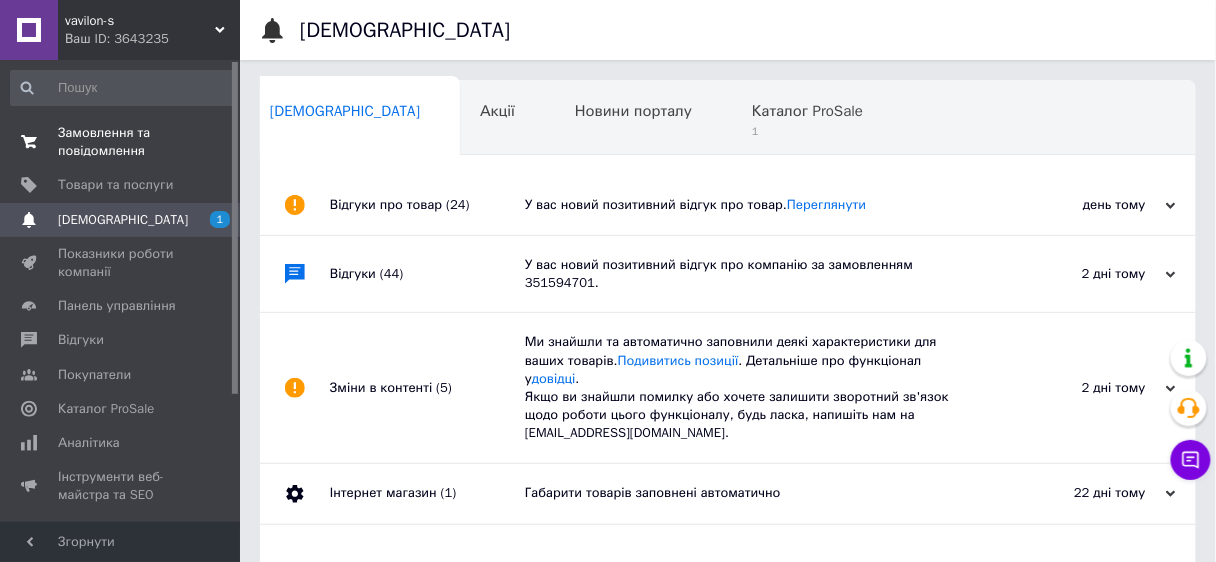 click on "Замовлення та повідомлення" at bounding box center [121, 142] 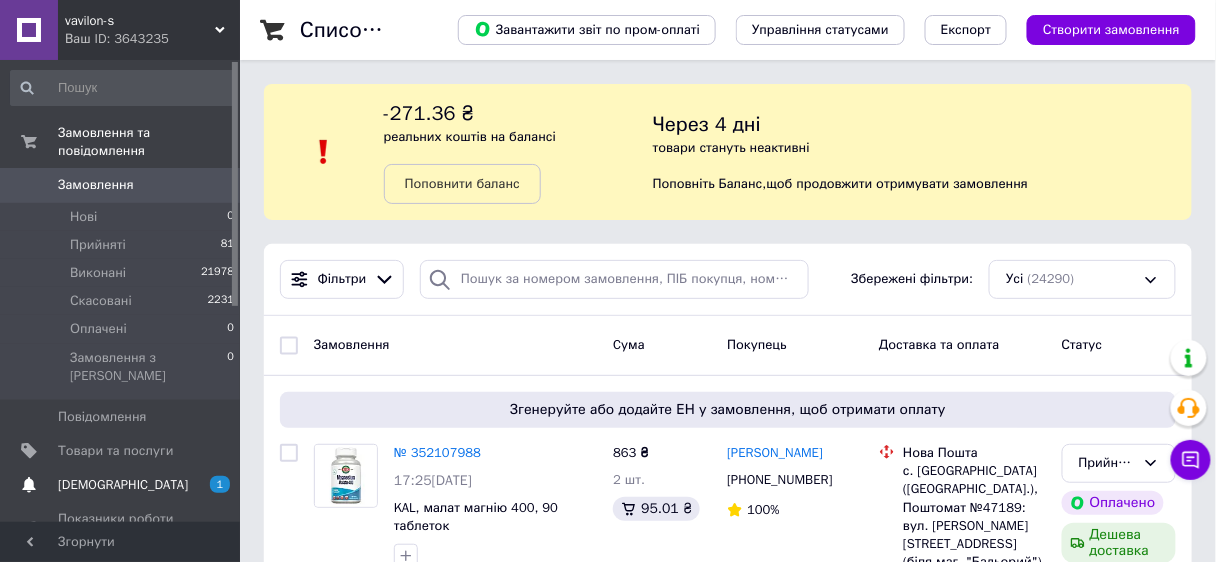 click on "[DEMOGRAPHIC_DATA]" at bounding box center [123, 485] 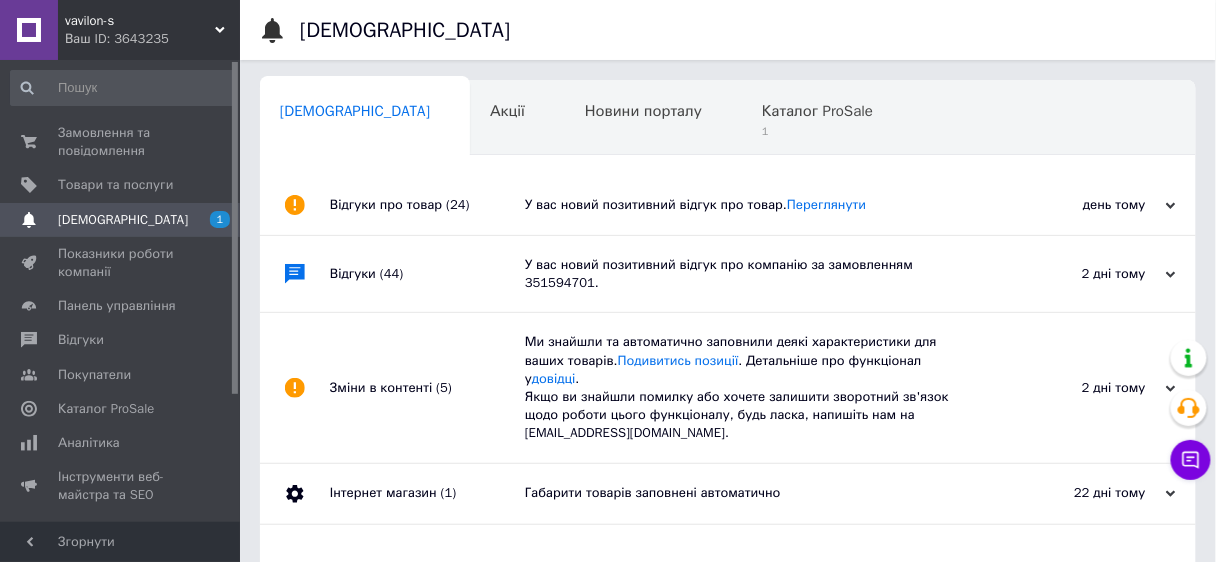 scroll, scrollTop: 0, scrollLeft: 10, axis: horizontal 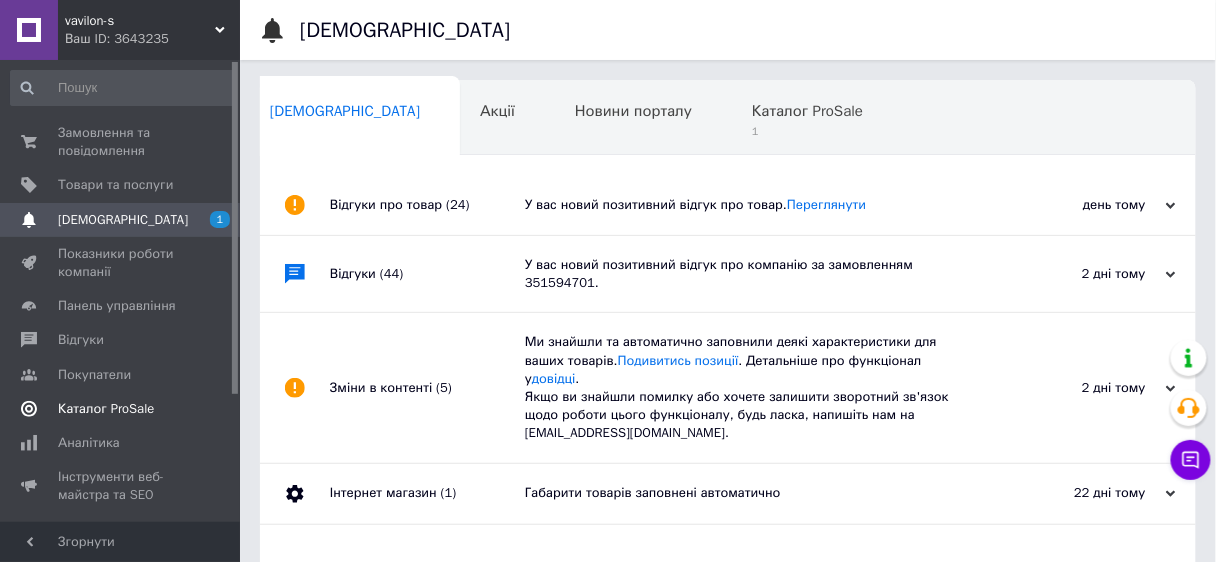 click on "Каталог ProSale" at bounding box center [106, 409] 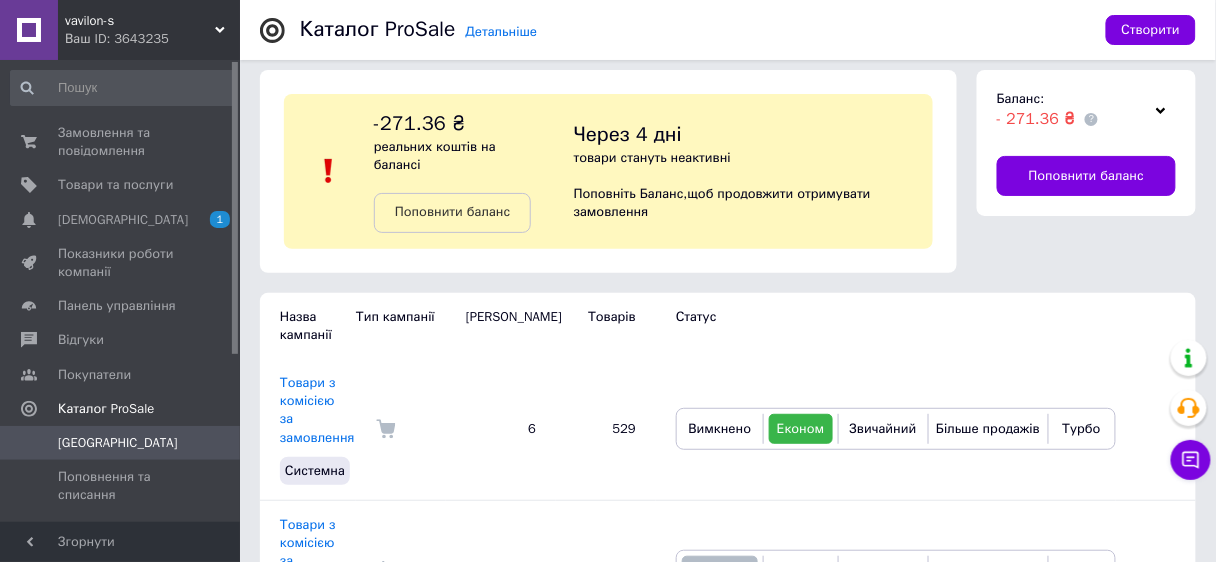 scroll, scrollTop: 222, scrollLeft: 0, axis: vertical 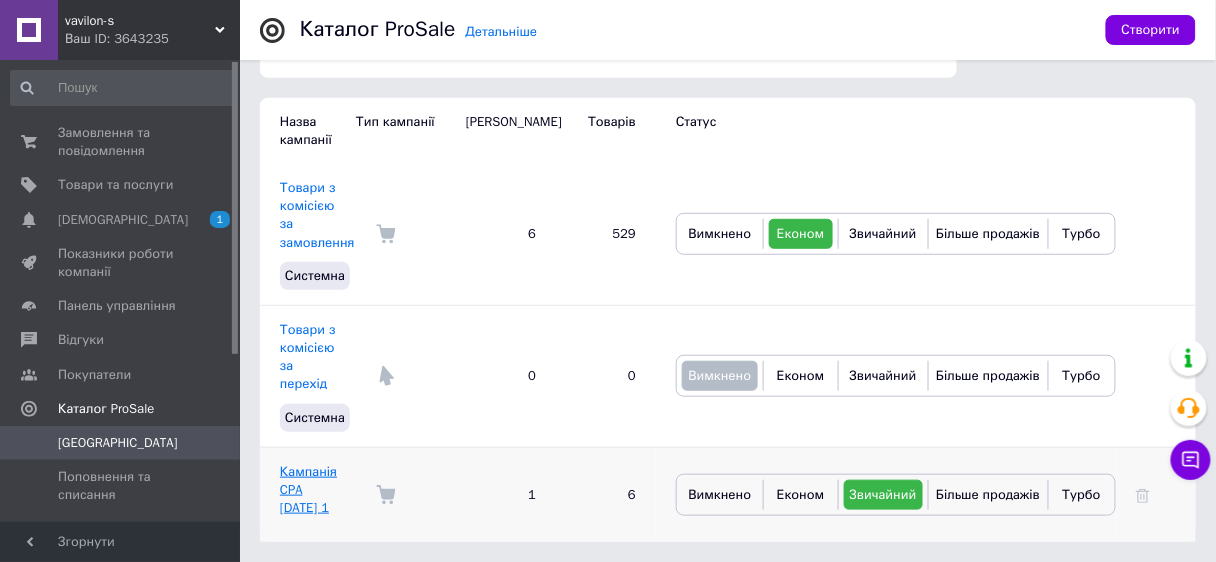 click on "Кампанія CPA [DATE] 1" at bounding box center (308, 489) 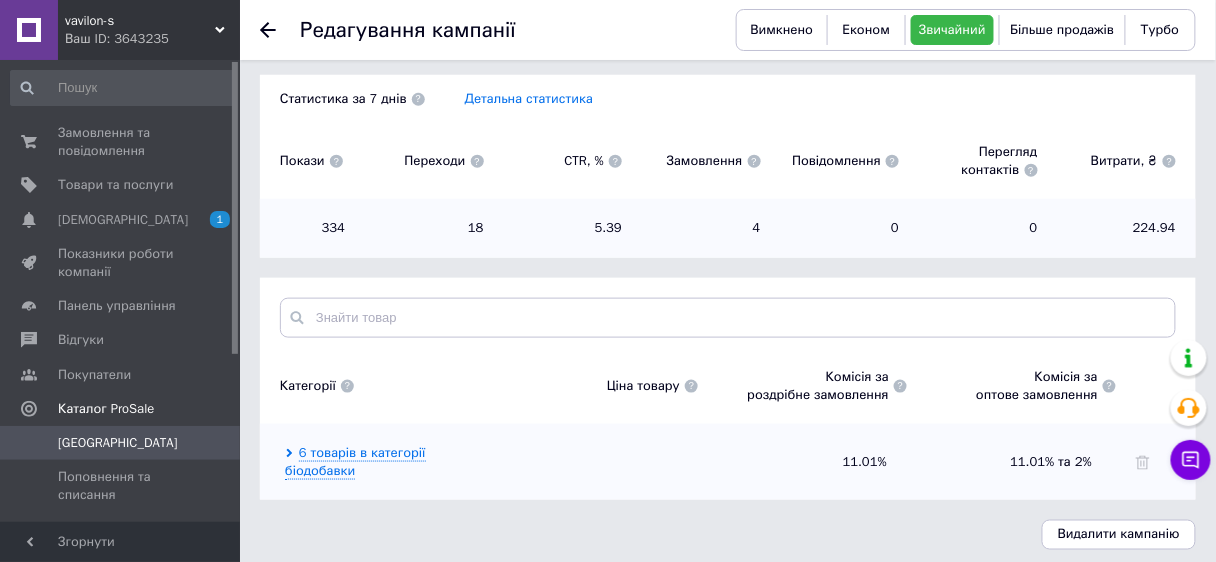 scroll, scrollTop: 422, scrollLeft: 0, axis: vertical 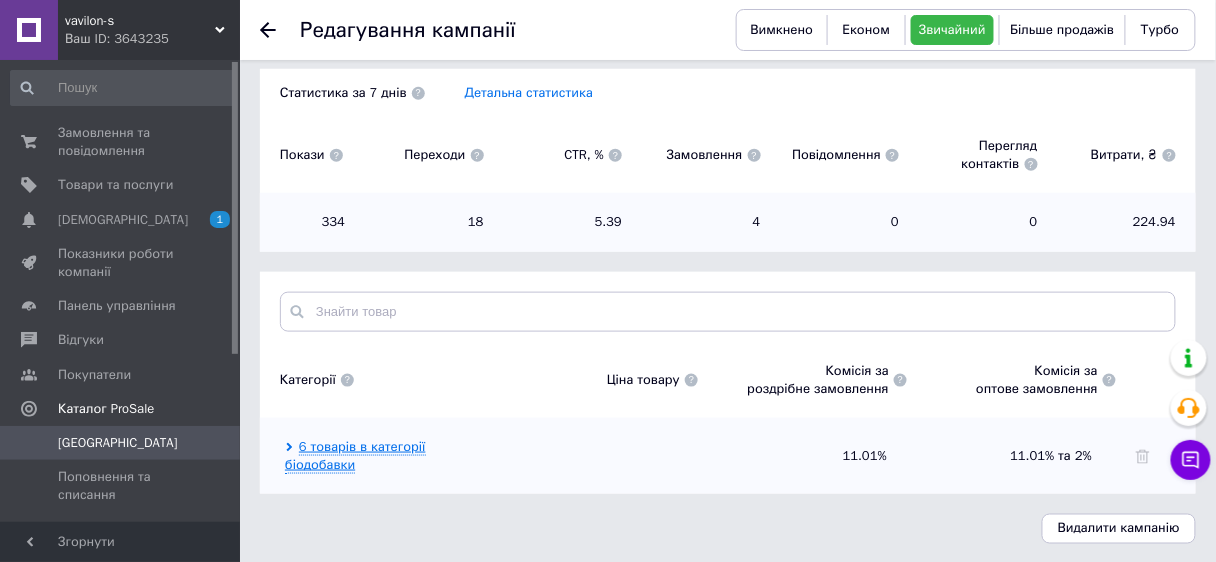 click on "6 товарів в категорії біодобавки" at bounding box center [355, 456] 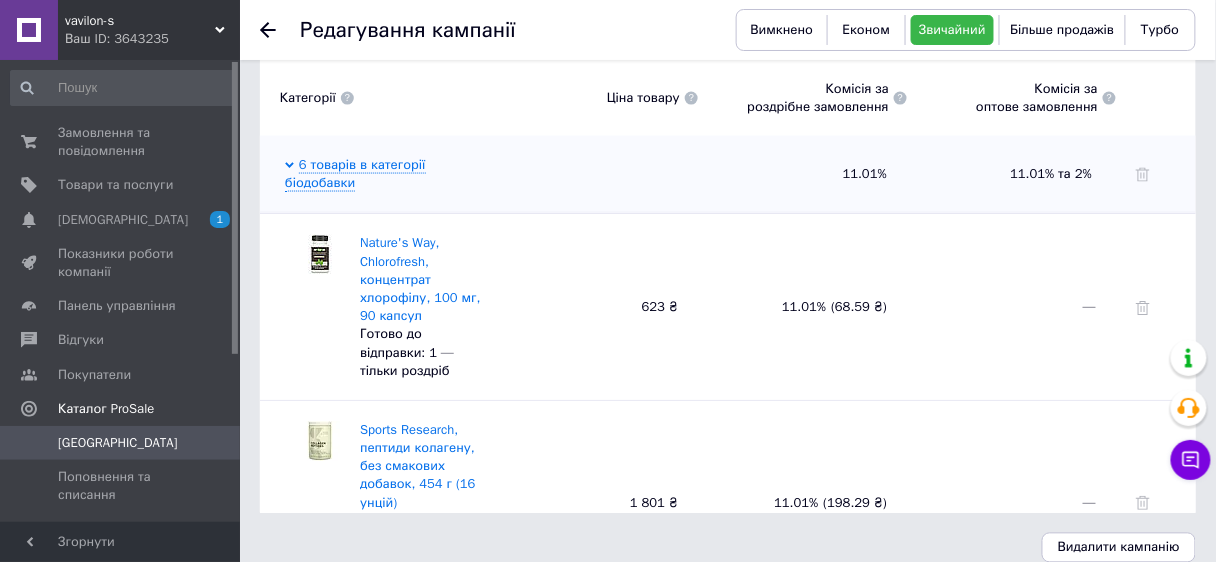 scroll, scrollTop: 723, scrollLeft: 0, axis: vertical 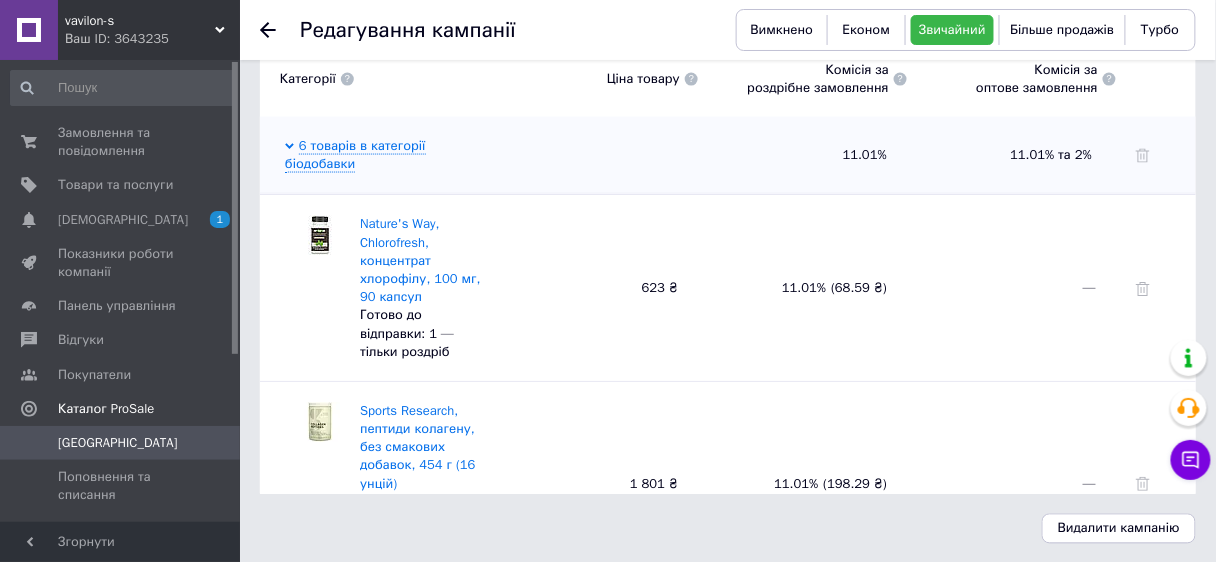 drag, startPoint x: 1196, startPoint y: 216, endPoint x: 1185, endPoint y: 240, distance: 26.400757 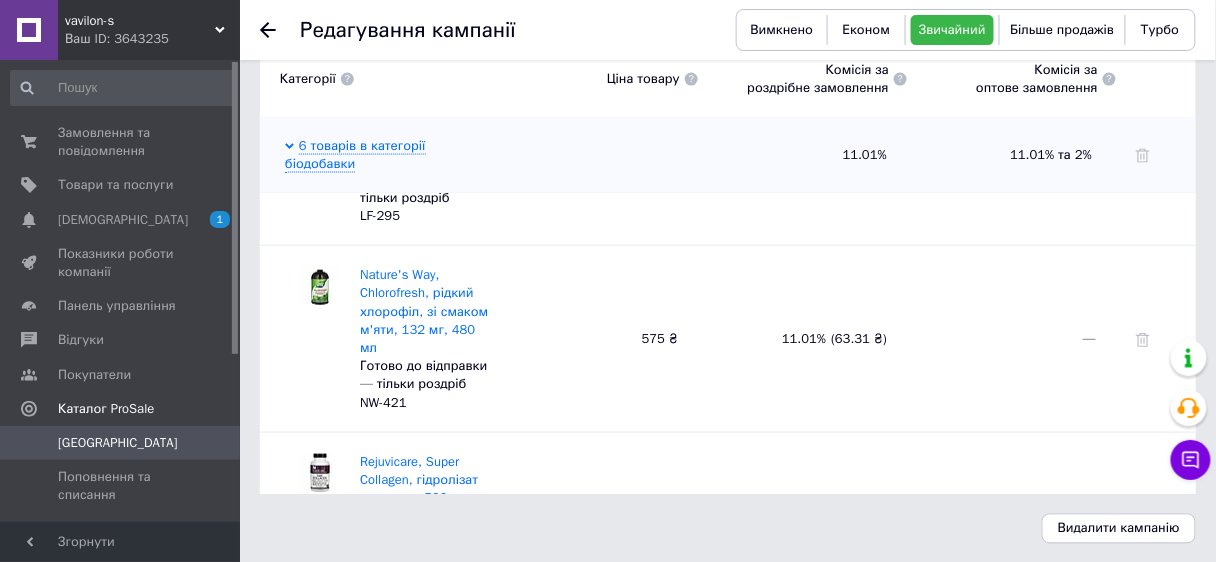 scroll, scrollTop: 640, scrollLeft: 0, axis: vertical 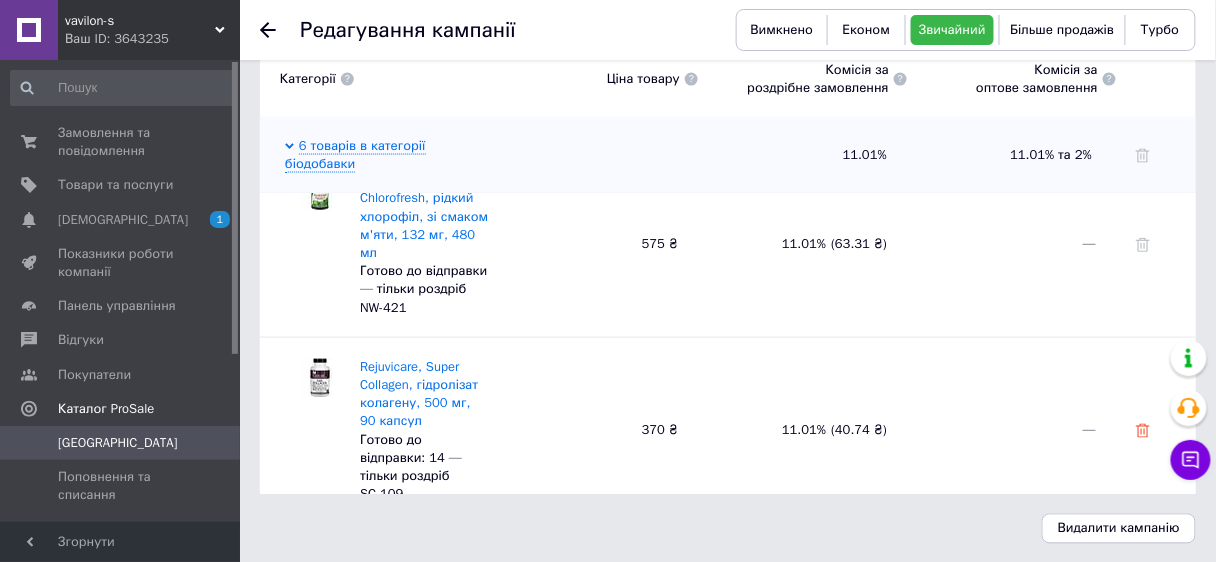 click 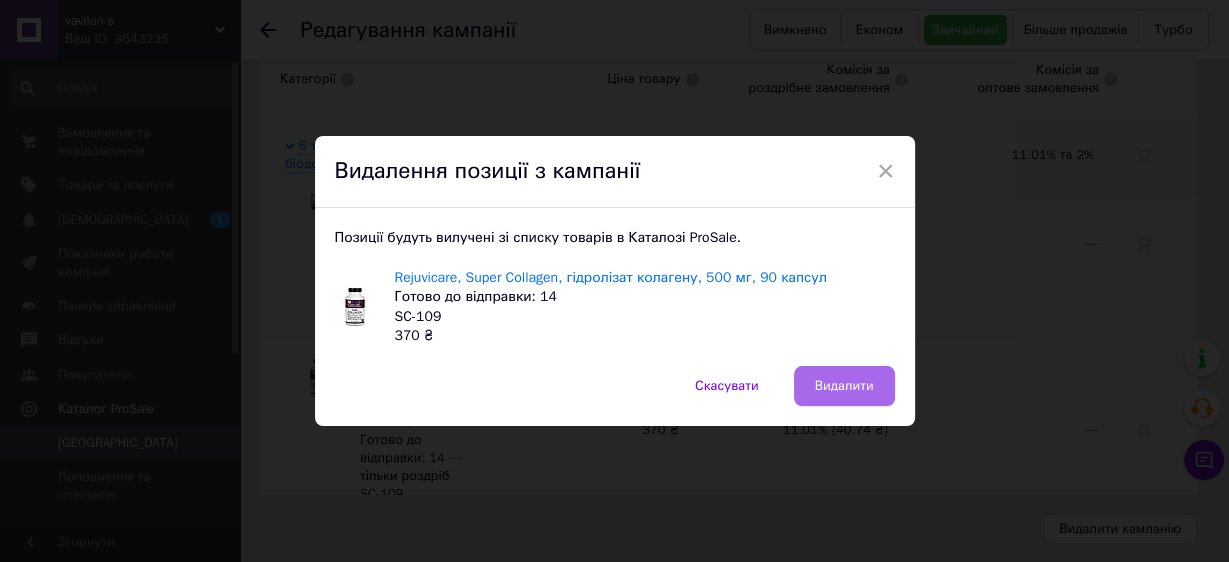 click on "Видалити" at bounding box center [844, 386] 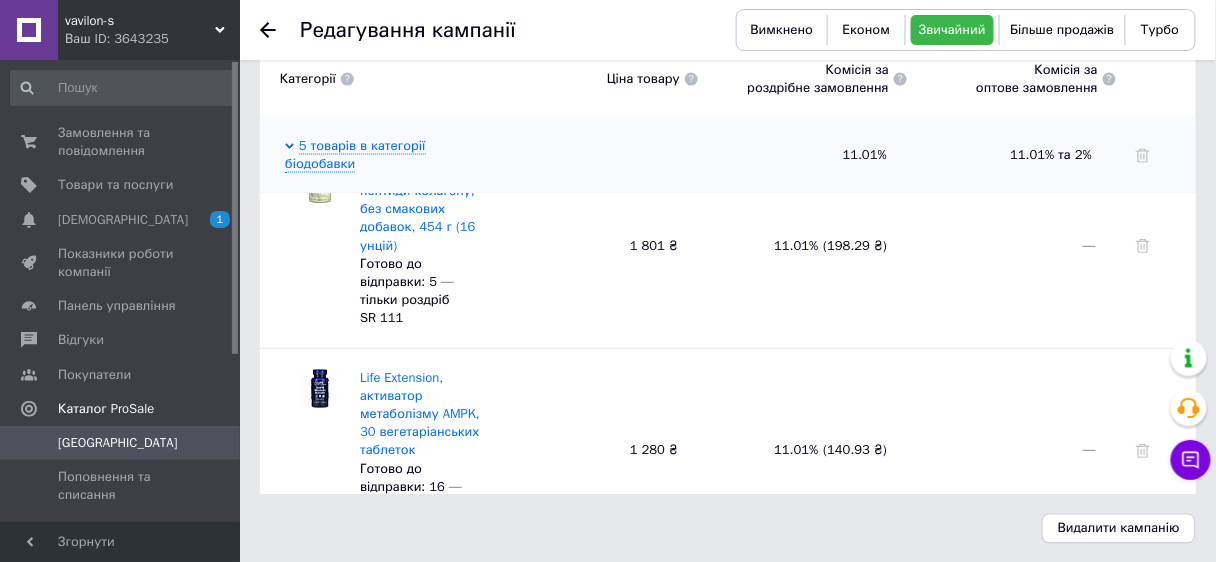 scroll, scrollTop: 478, scrollLeft: 0, axis: vertical 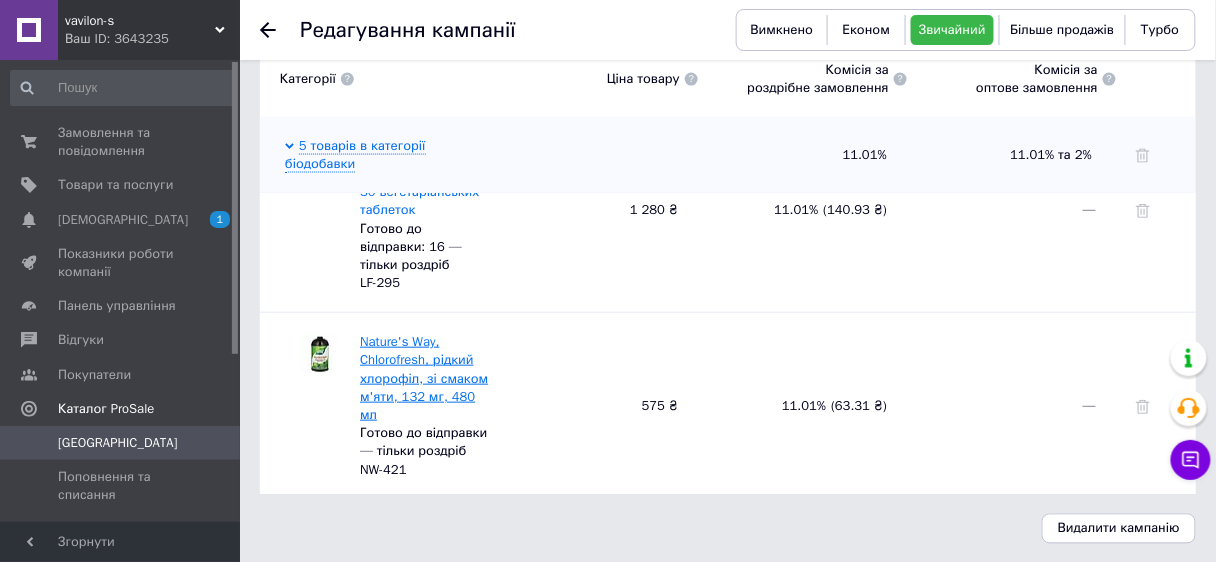 click on "Nature's Way, Chlorofresh, рідкий хлорофіл, зі смаком м'яти, 132 мг, 480 мл" at bounding box center [424, 378] 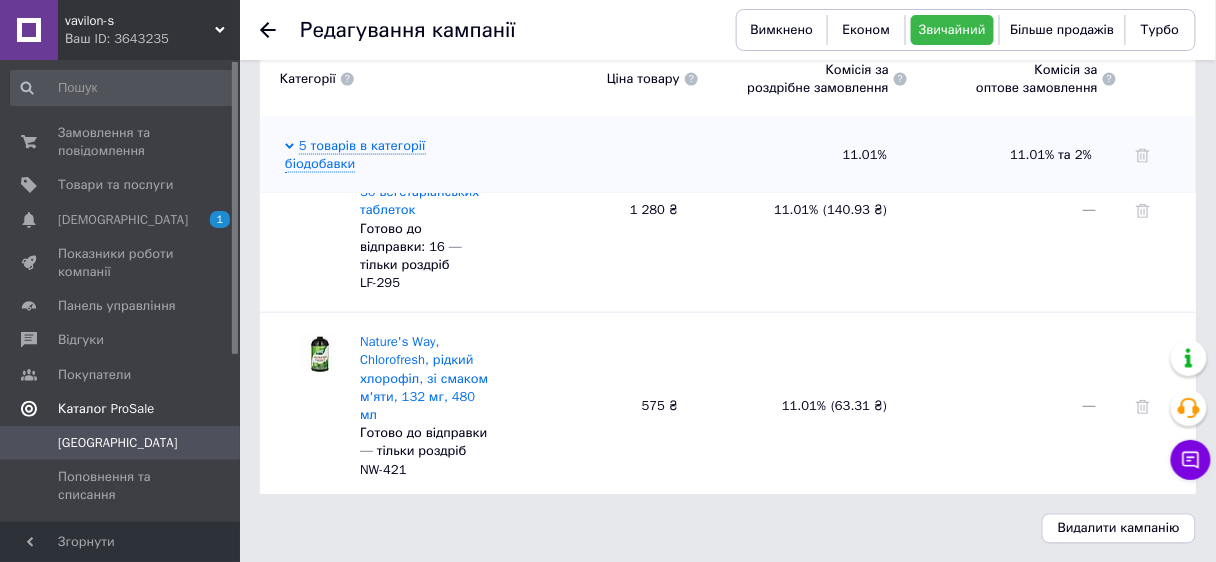 click on "Каталог ProSale" at bounding box center [106, 409] 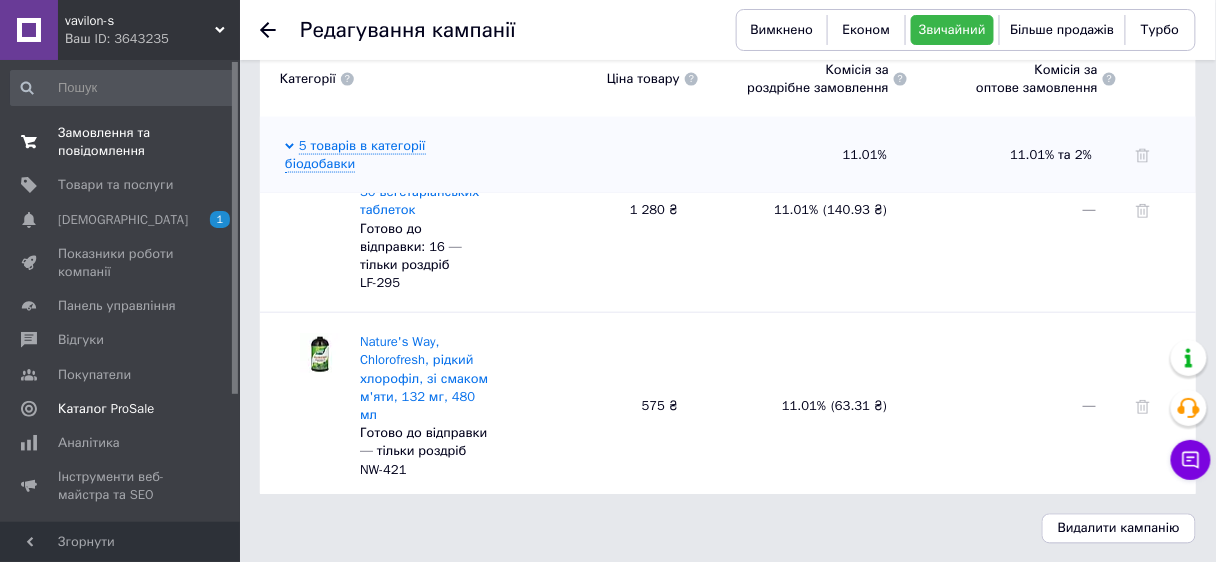 click on "Замовлення та повідомлення" at bounding box center [121, 142] 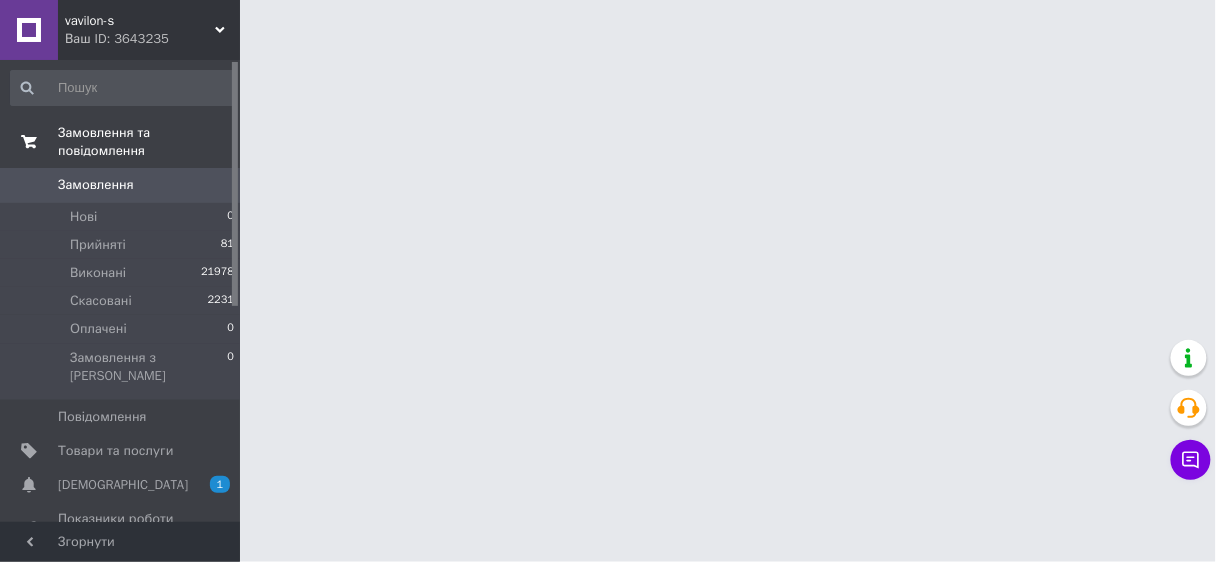 scroll, scrollTop: 0, scrollLeft: 0, axis: both 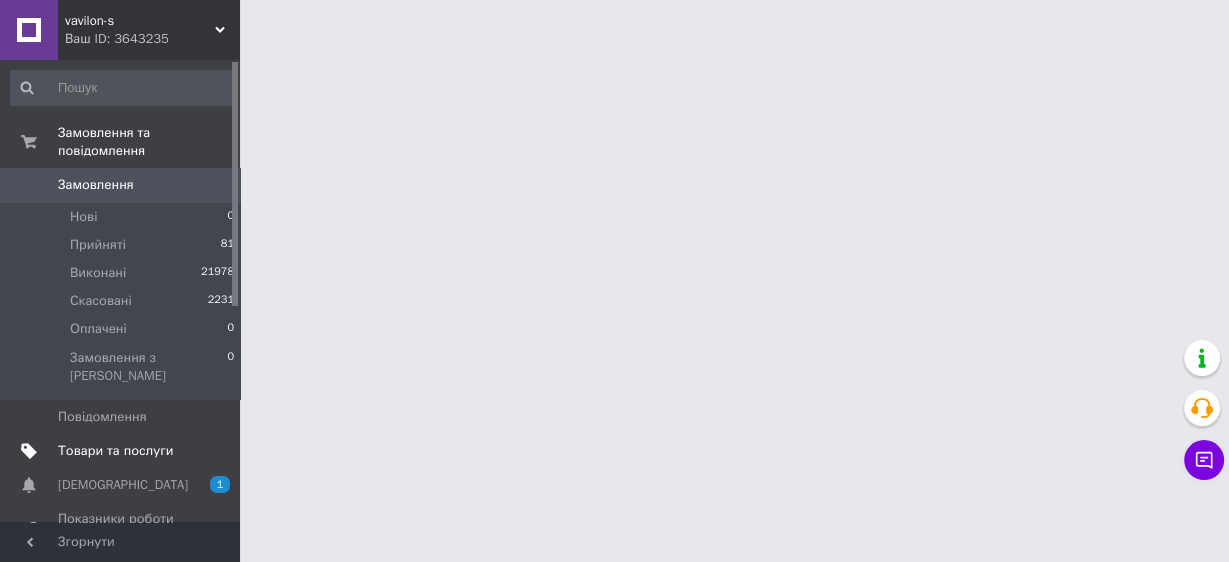 click on "Товари та послуги" at bounding box center [115, 451] 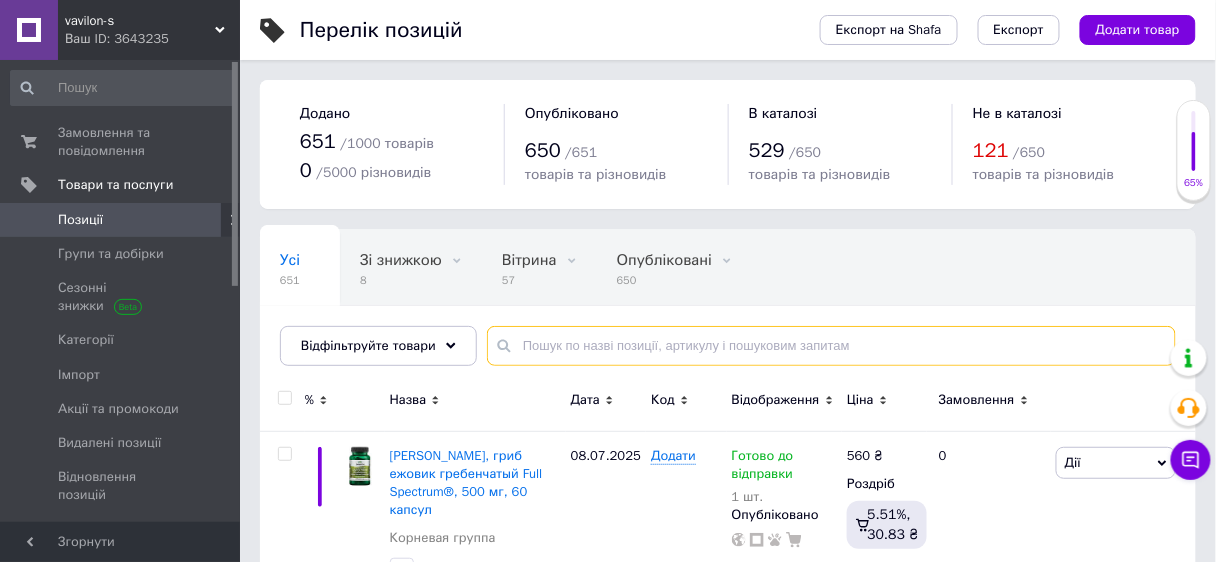 click at bounding box center (831, 346) 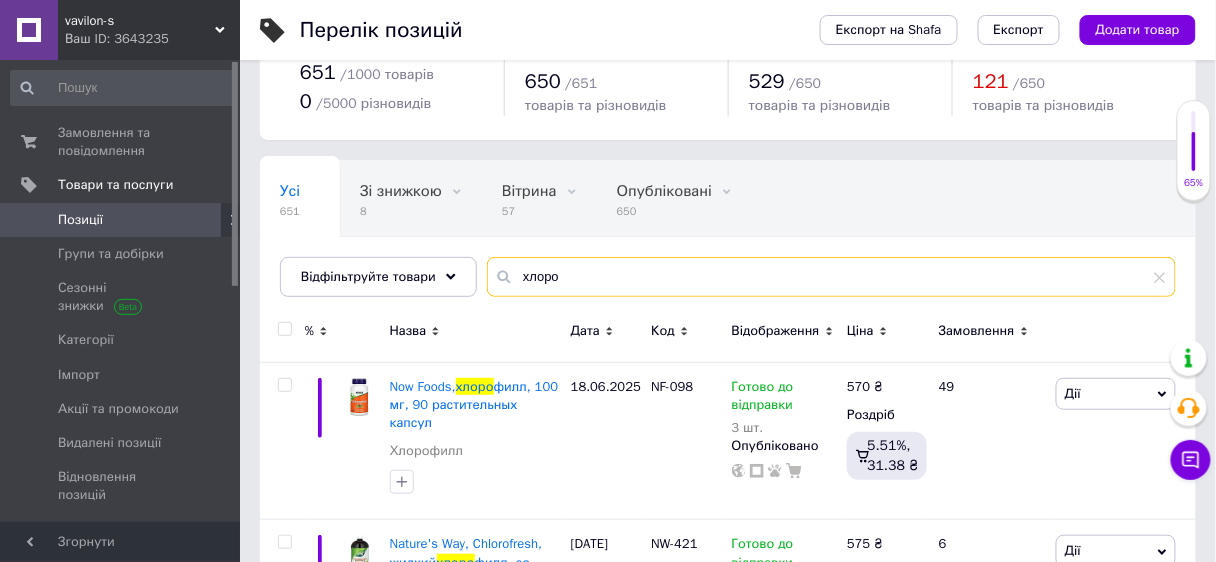 scroll, scrollTop: 160, scrollLeft: 0, axis: vertical 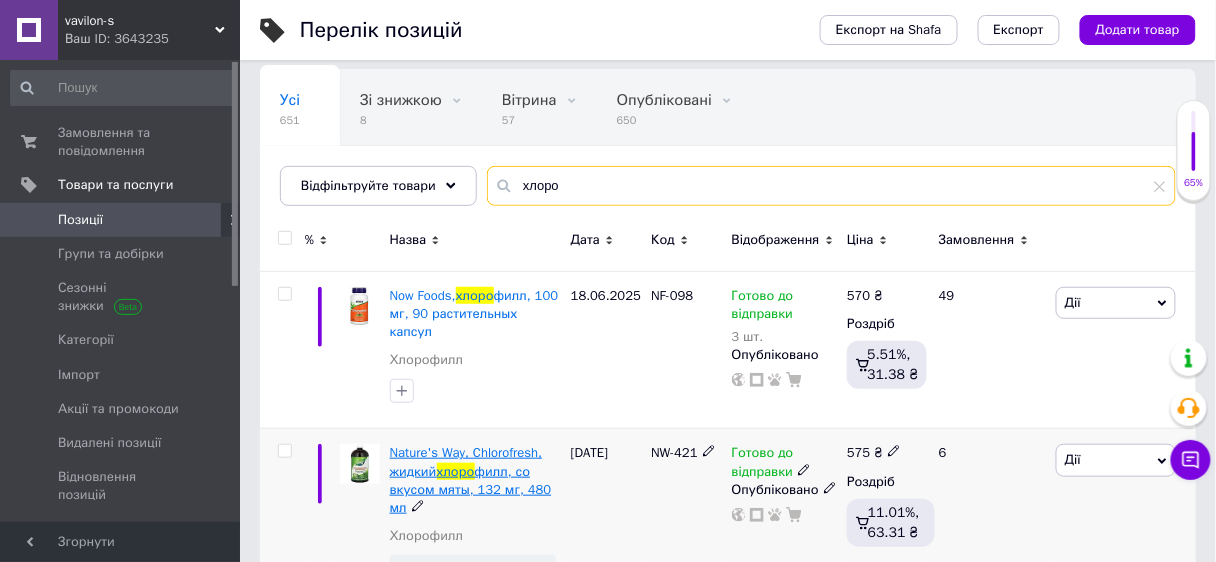 type on "хлоро" 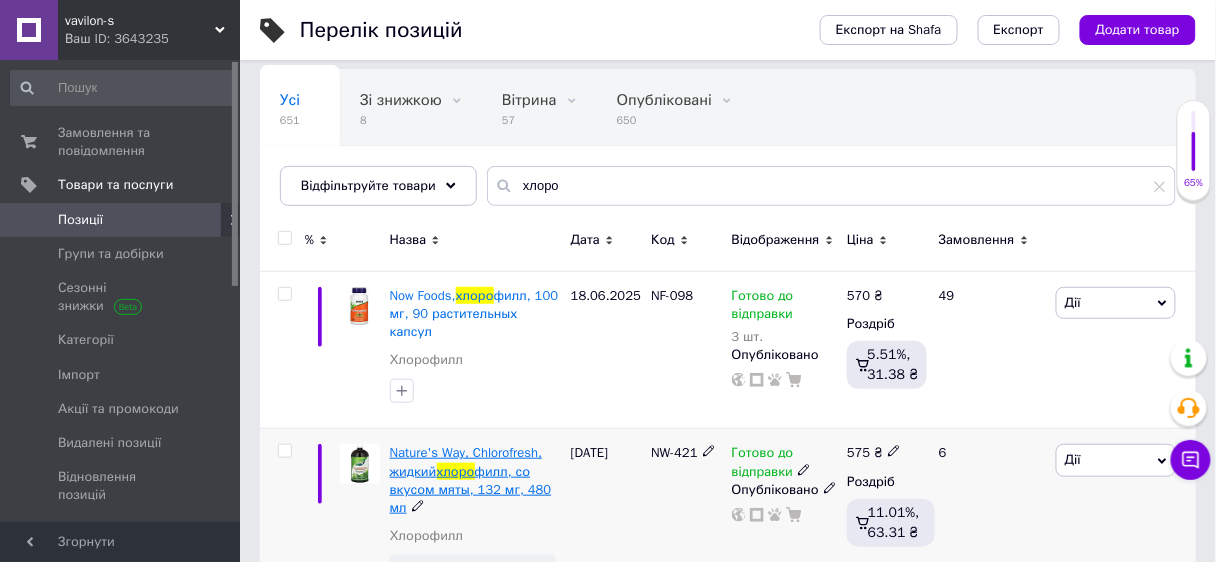 click on "хлоро" at bounding box center [456, 471] 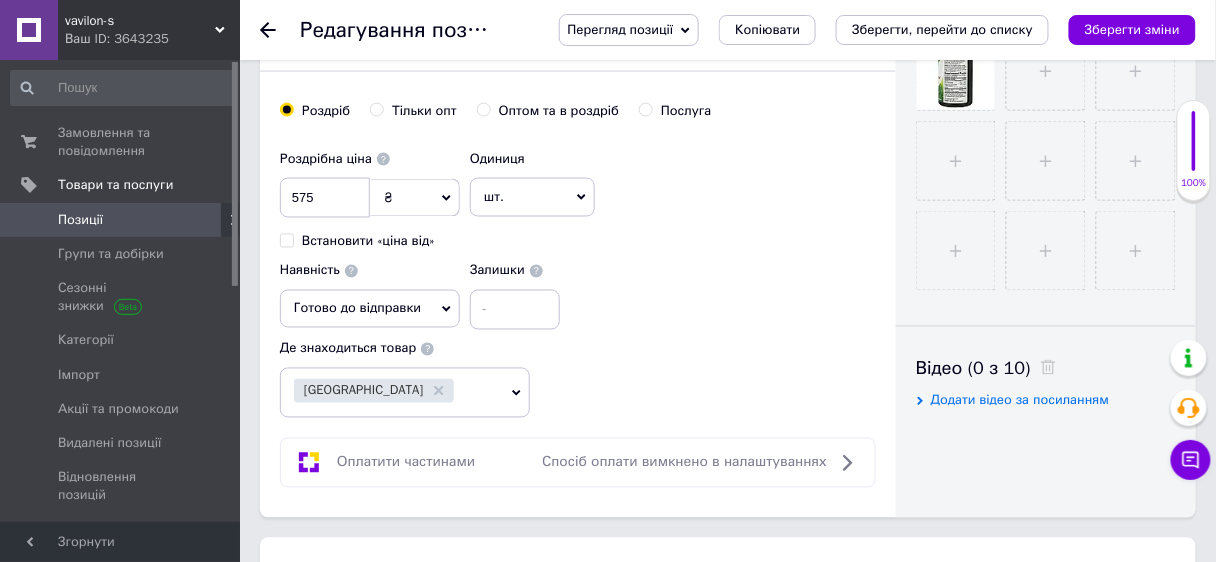 scroll, scrollTop: 640, scrollLeft: 0, axis: vertical 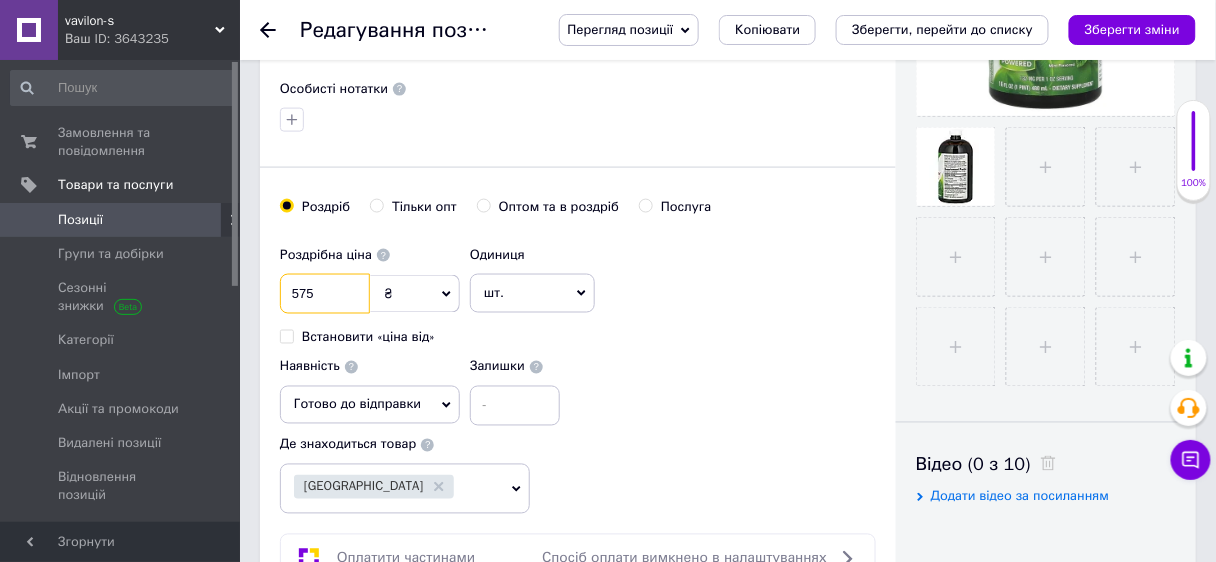 click on "575" at bounding box center (325, 294) 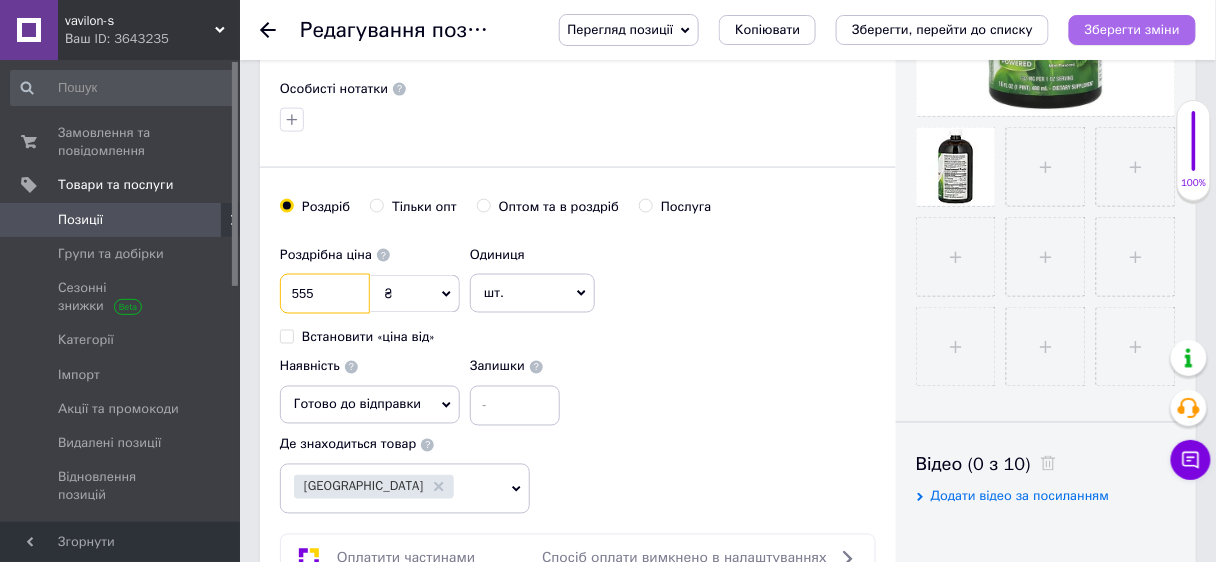 type on "555" 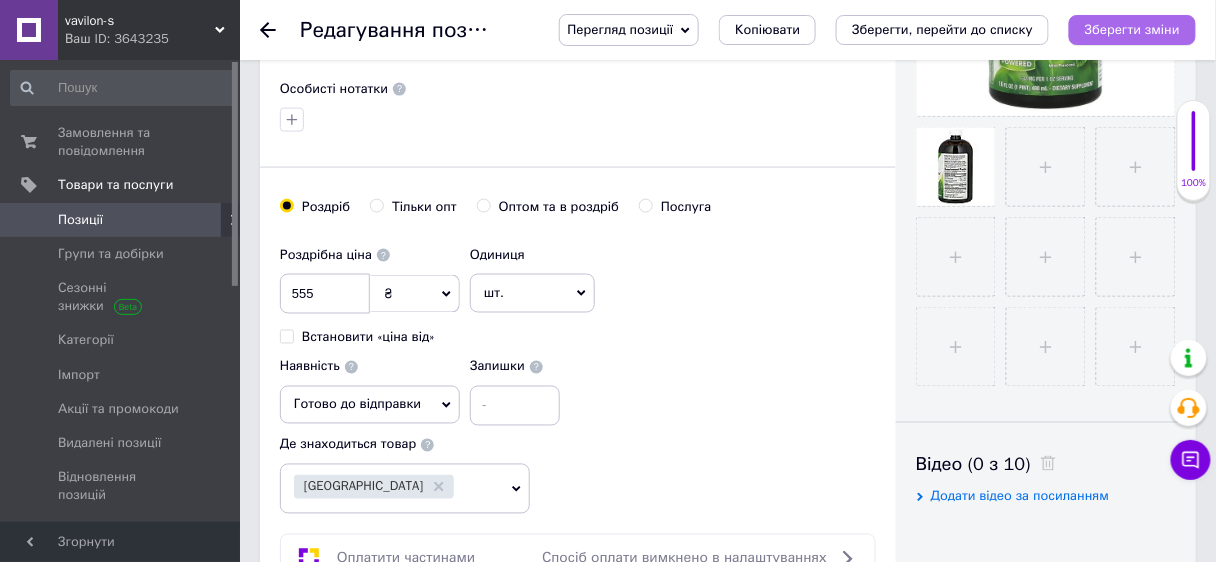 click on "Зберегти зміни" at bounding box center [1132, 29] 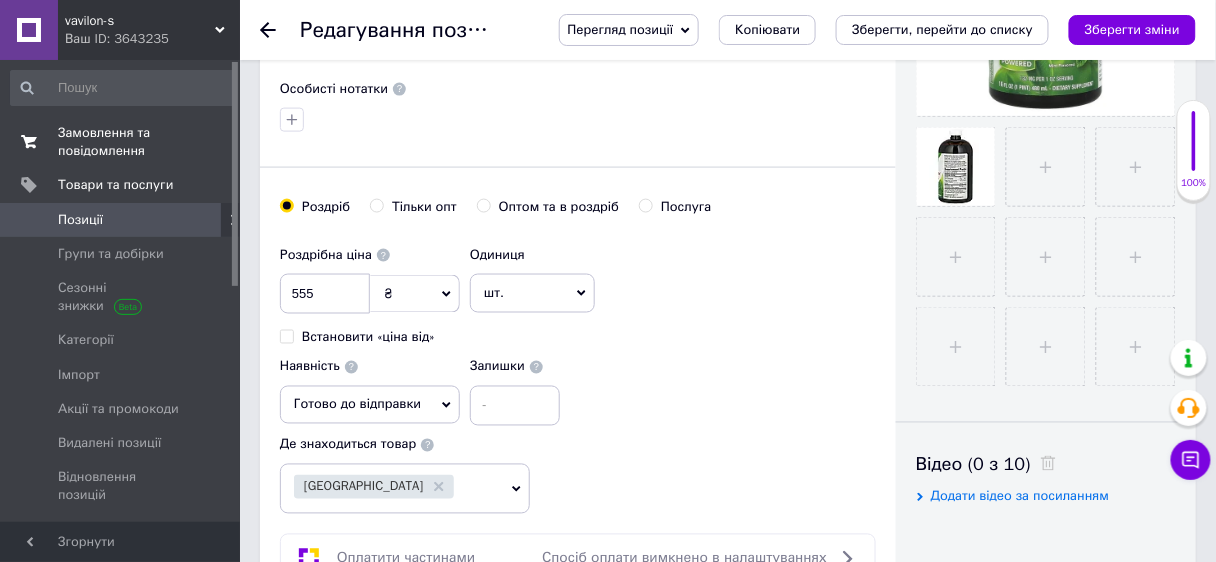 click on "Замовлення та повідомлення" at bounding box center (121, 142) 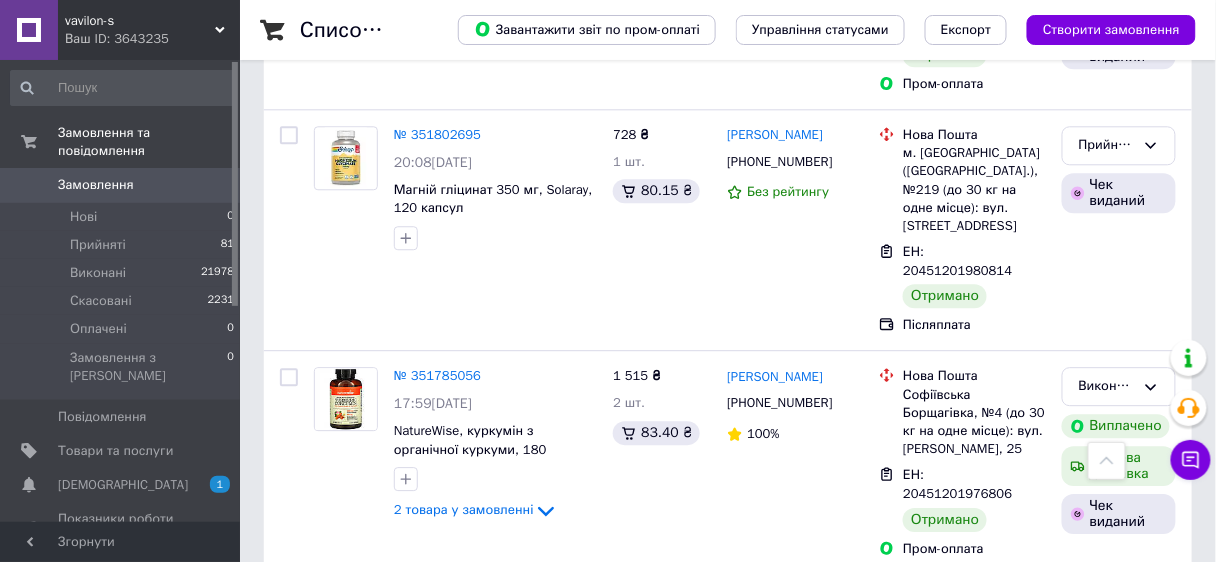 scroll, scrollTop: 3120, scrollLeft: 0, axis: vertical 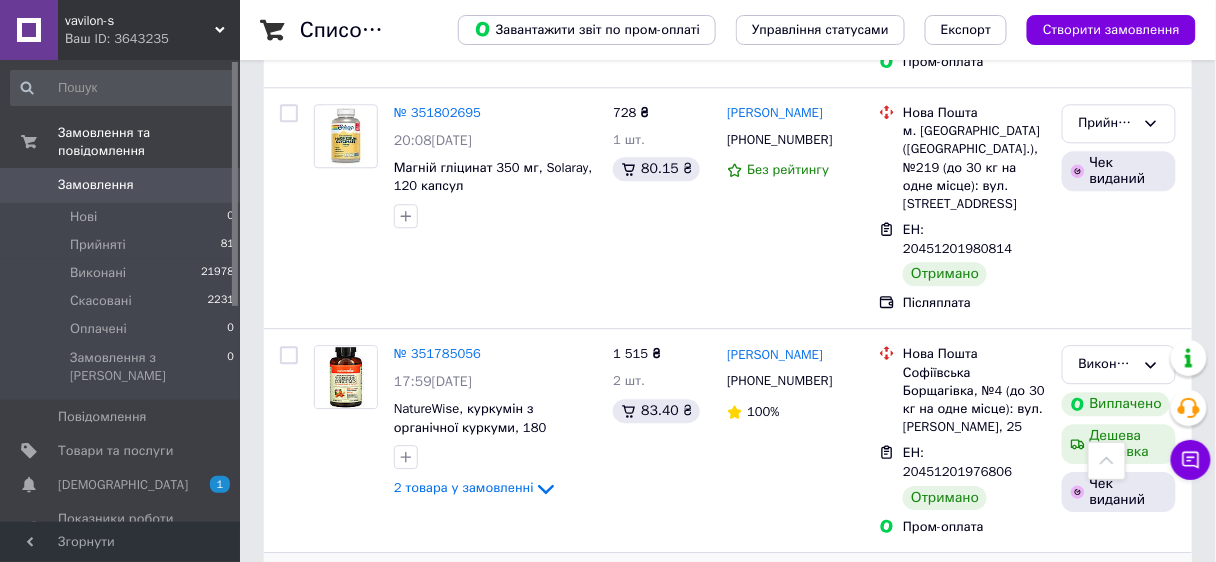 click 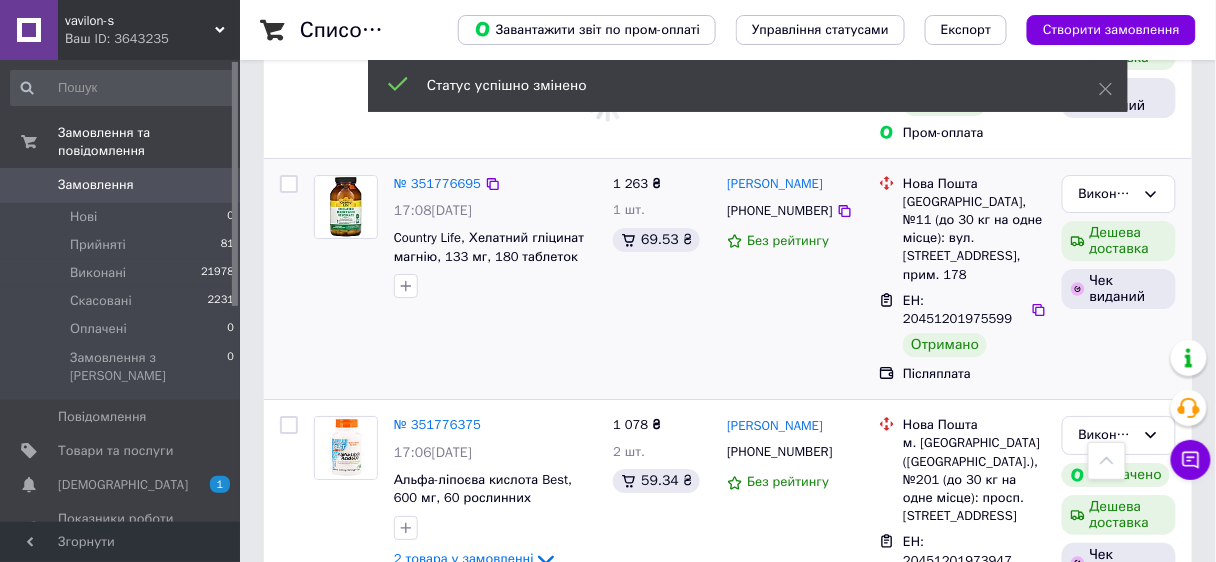 scroll, scrollTop: 3520, scrollLeft: 0, axis: vertical 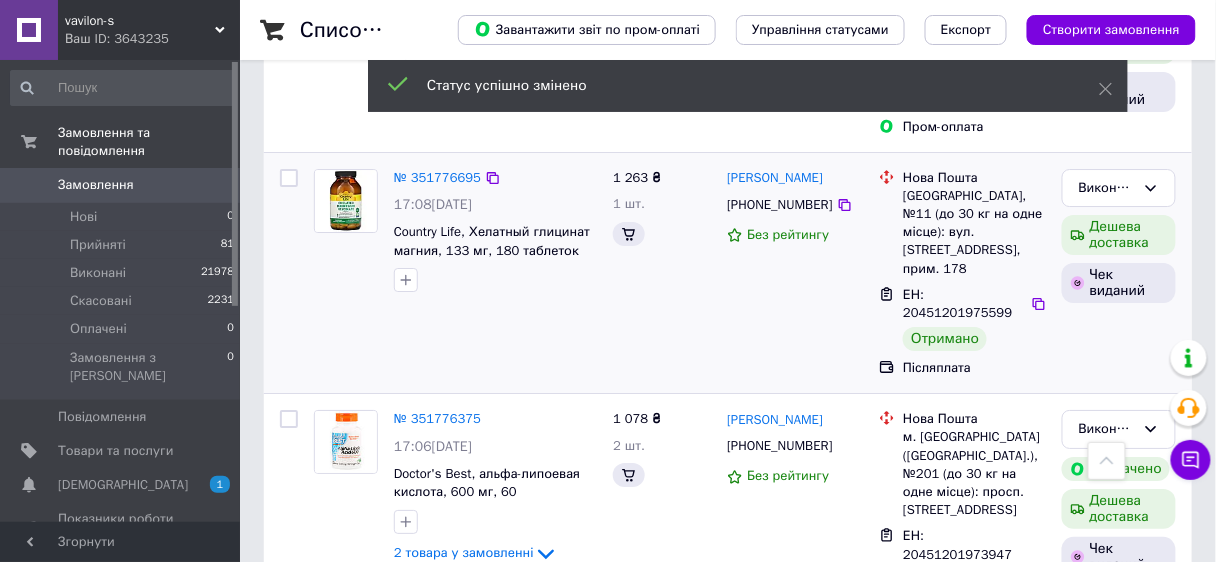 click 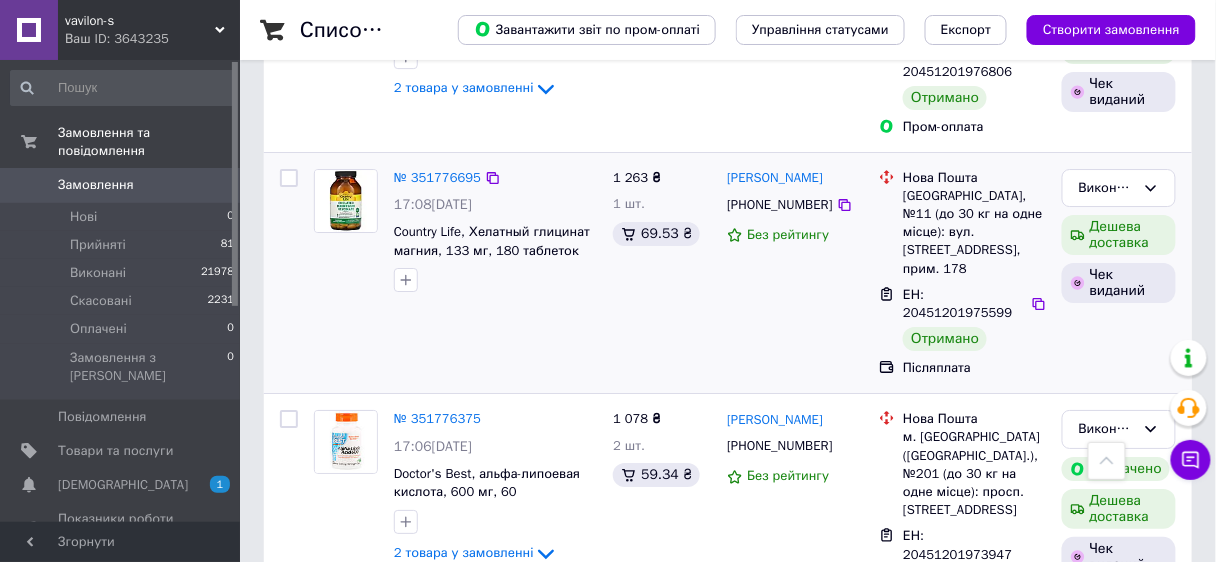 click on "Виконано" at bounding box center (1119, 712) 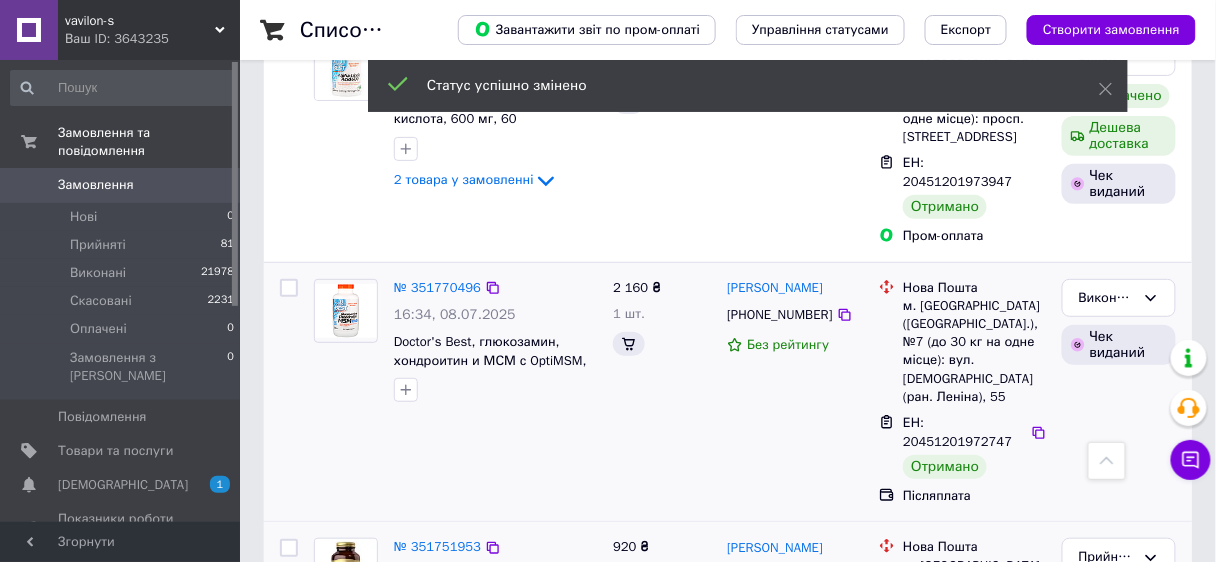 scroll, scrollTop: 3920, scrollLeft: 0, axis: vertical 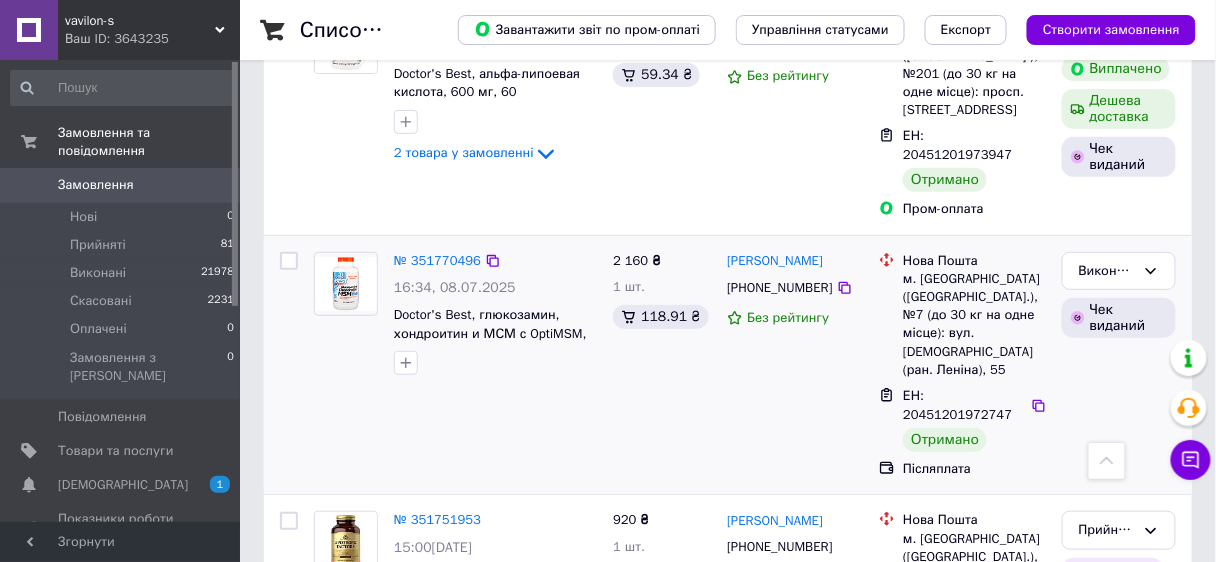 click on "Прийнято" at bounding box center [1119, 754] 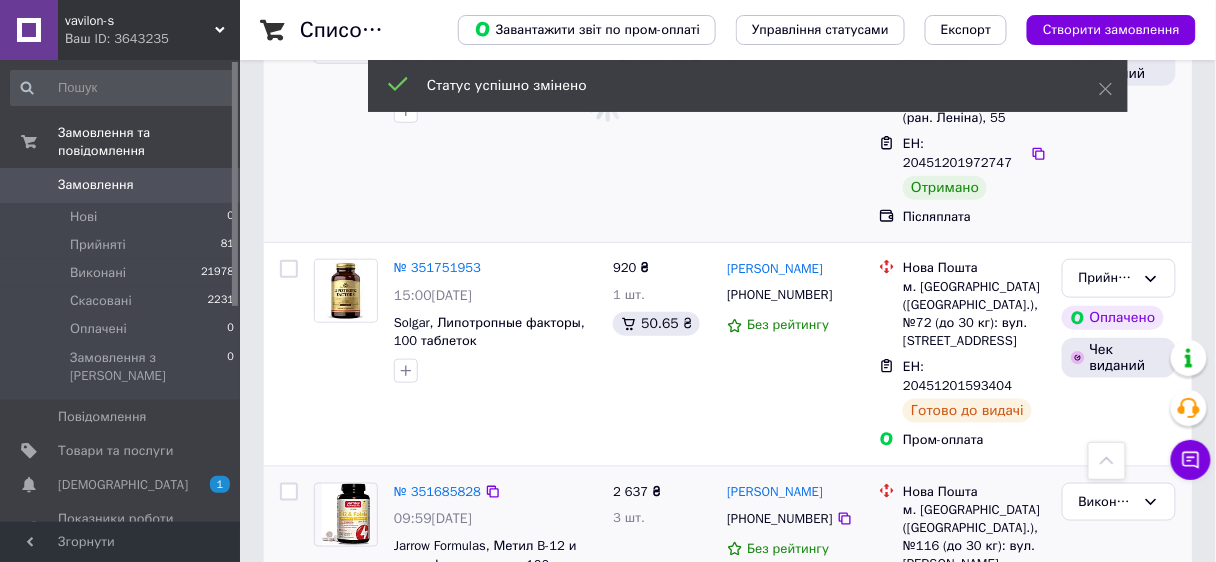 scroll, scrollTop: 4174, scrollLeft: 0, axis: vertical 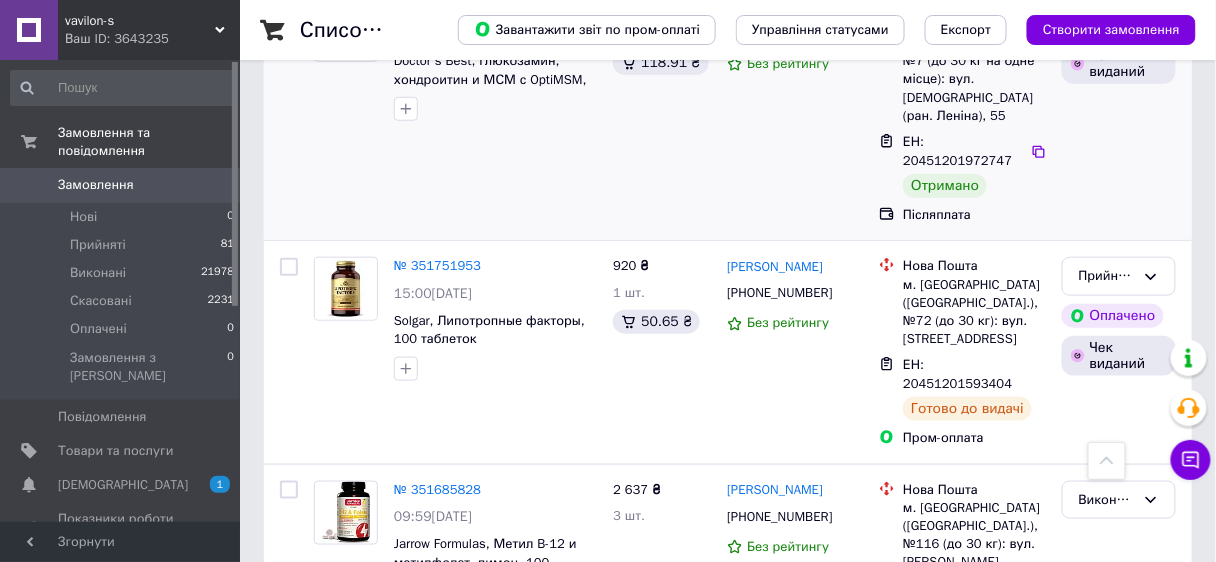 click on "2" at bounding box center (327, 1010) 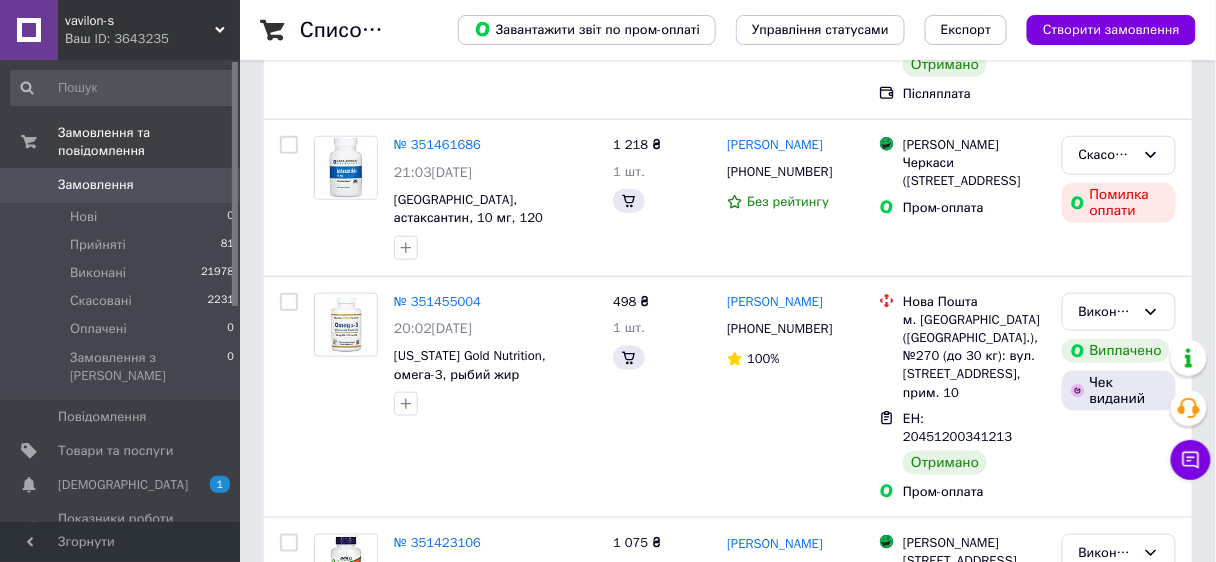 scroll, scrollTop: 0, scrollLeft: 0, axis: both 